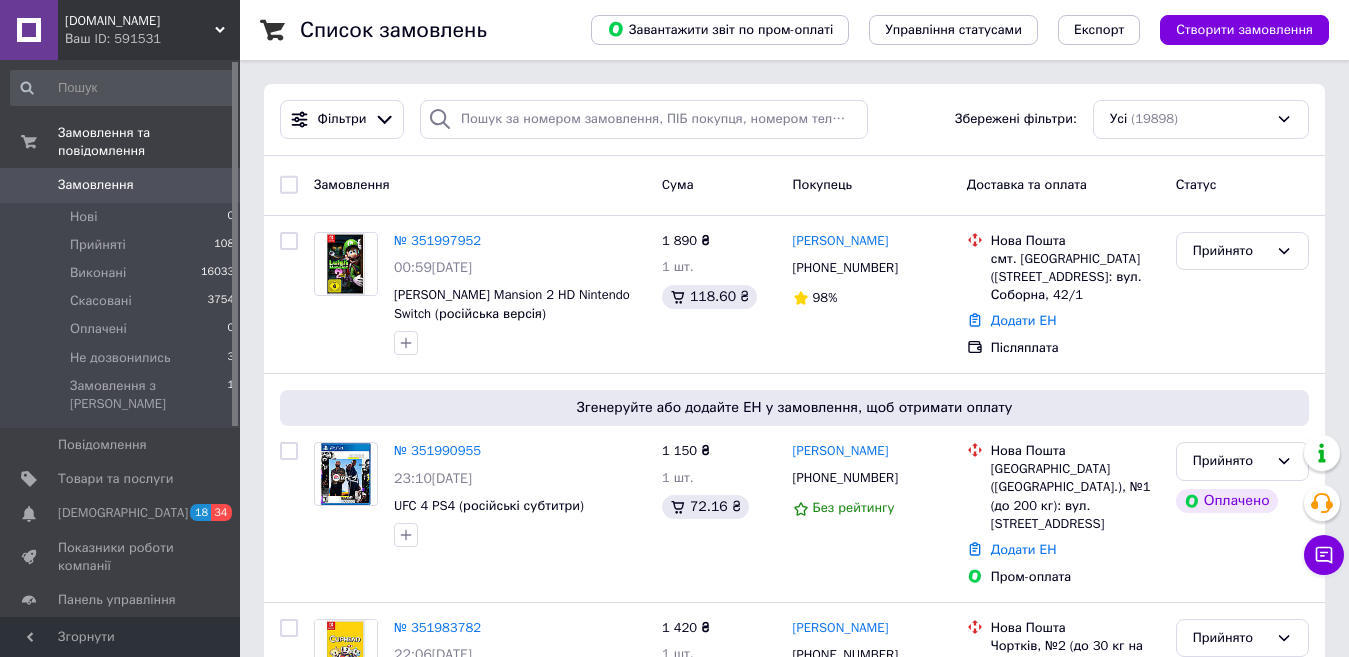 scroll, scrollTop: 0, scrollLeft: 0, axis: both 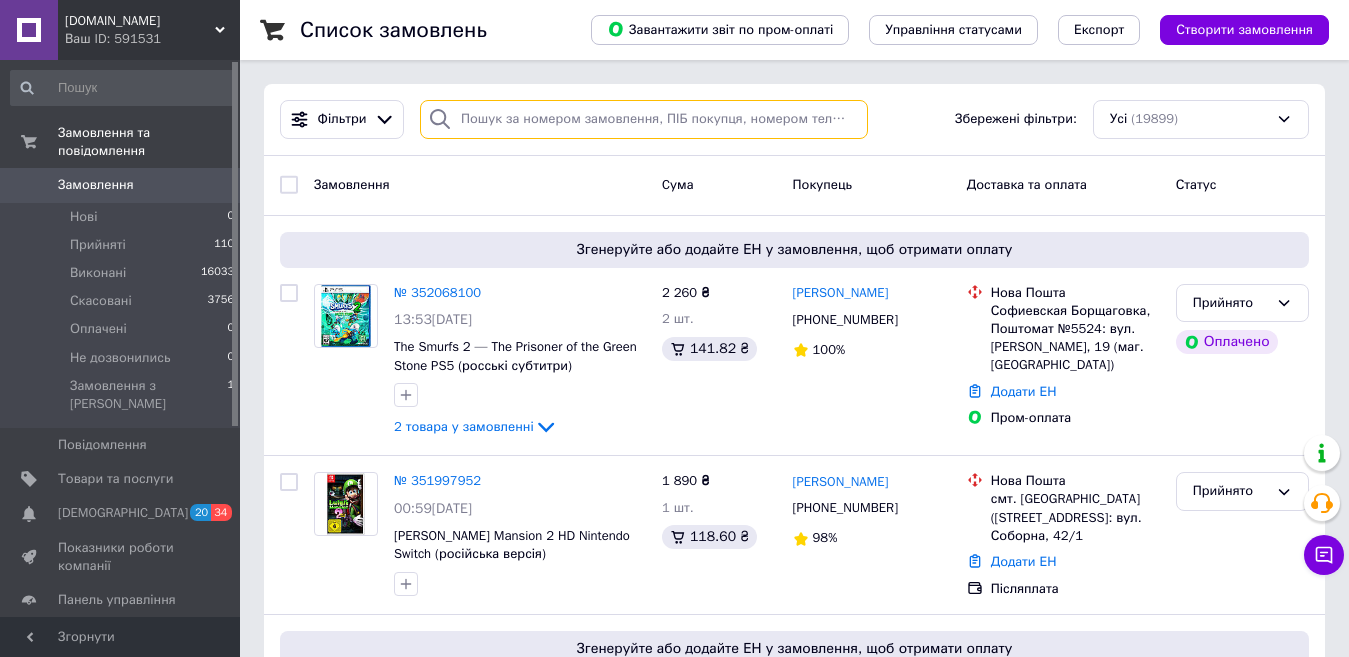 click at bounding box center (644, 119) 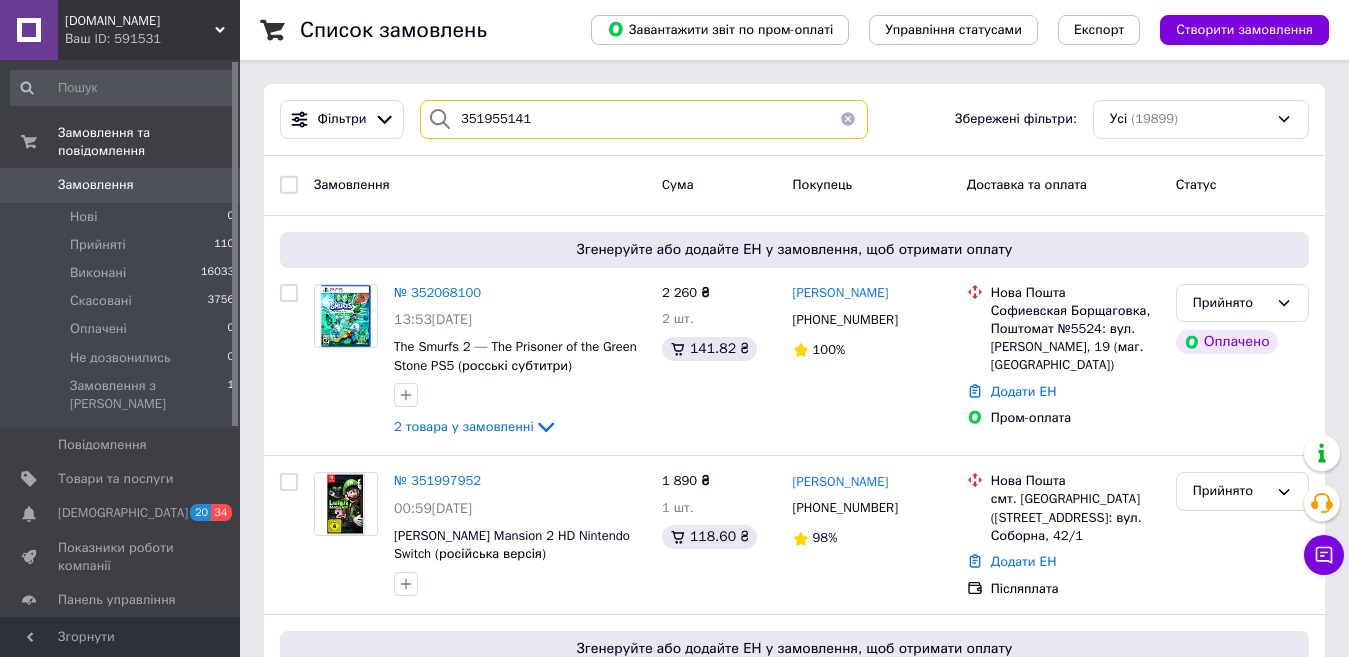 type on "351955141" 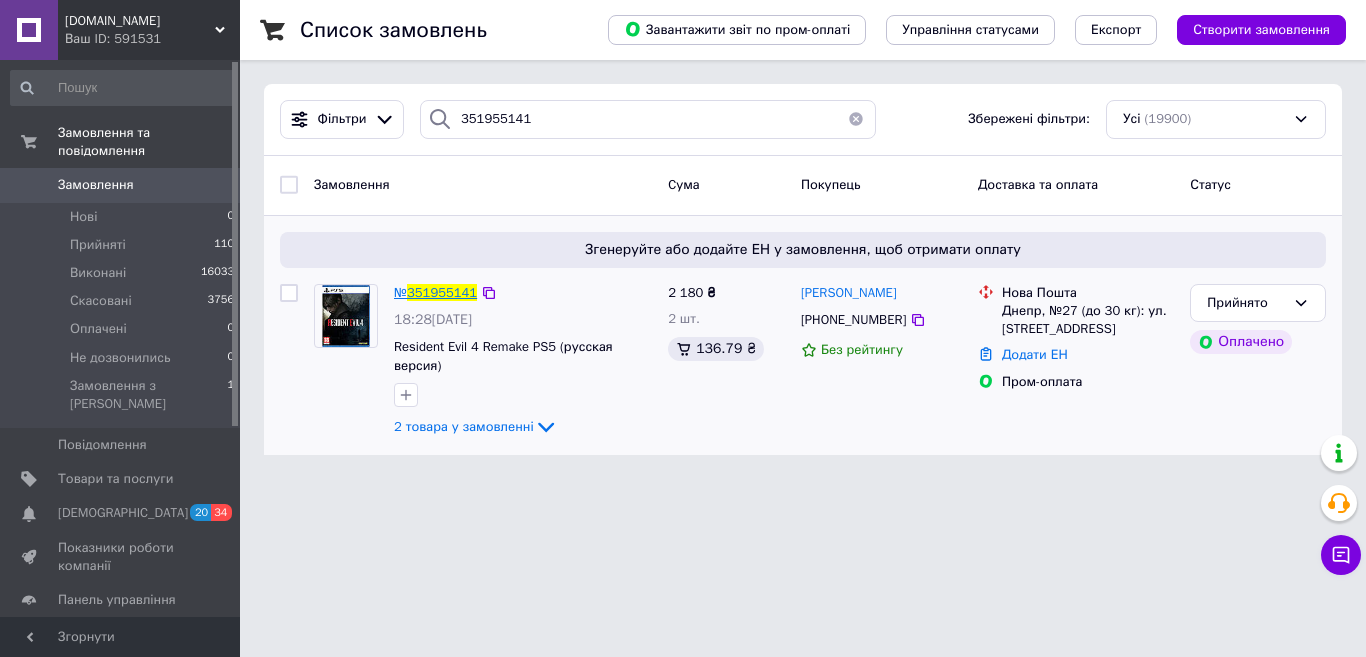 click on "351955141" at bounding box center [442, 292] 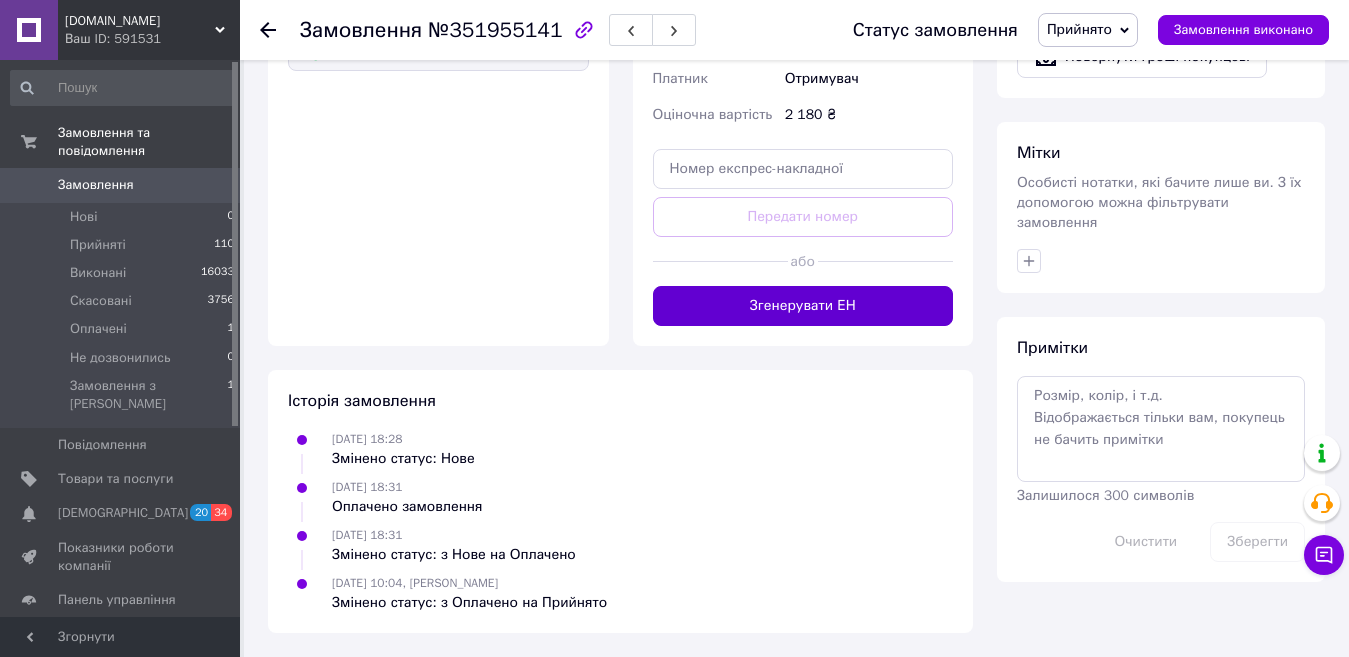 click on "Згенерувати ЕН" at bounding box center [803, 306] 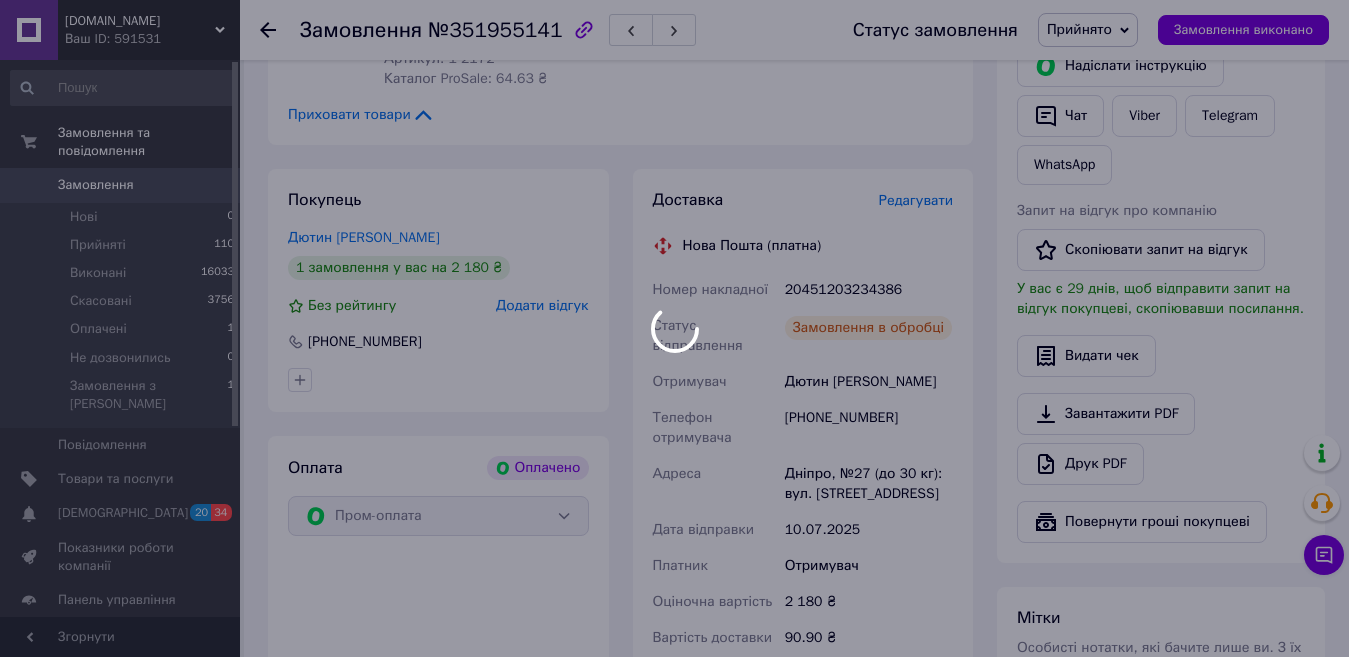 scroll, scrollTop: 433, scrollLeft: 0, axis: vertical 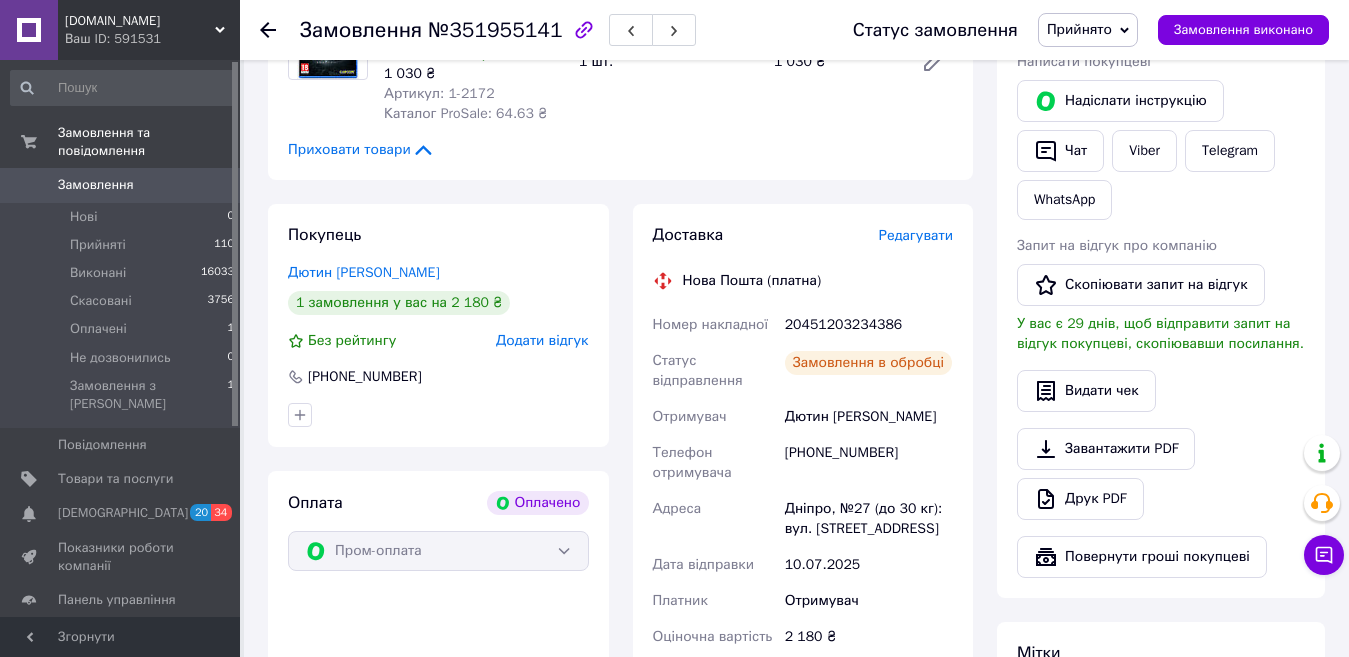 click on "20451203234386" at bounding box center [869, 325] 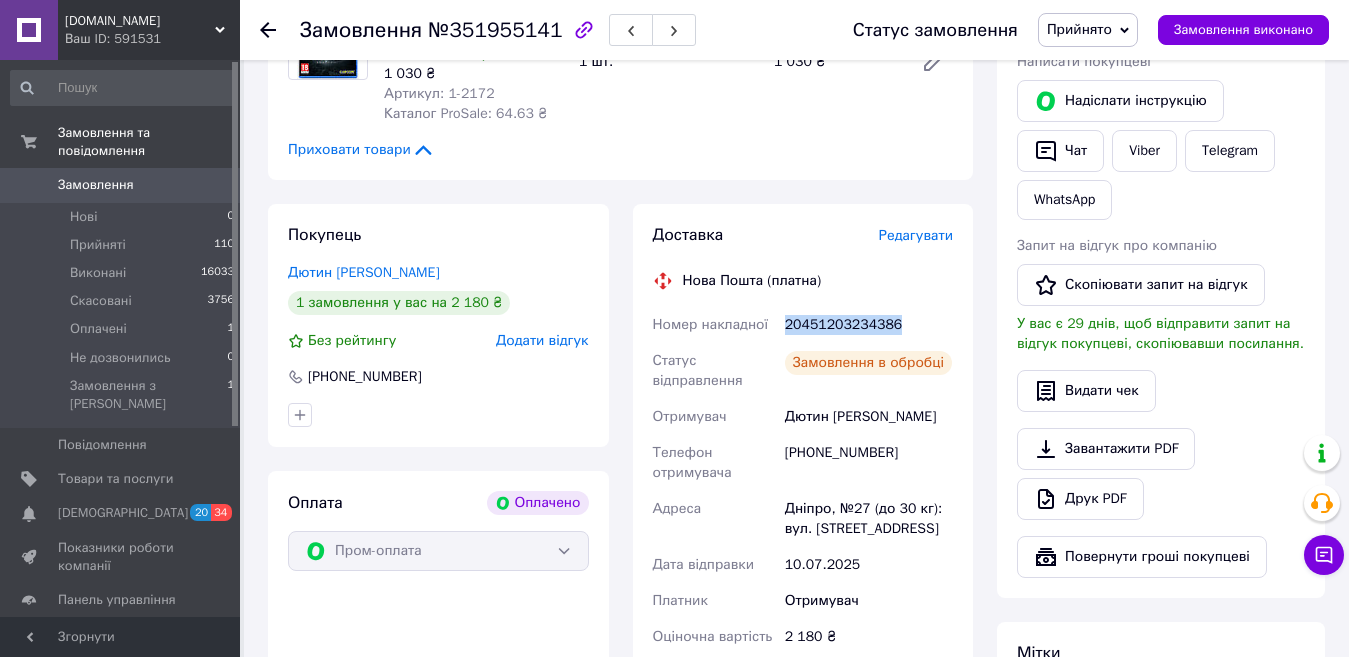 click on "20451203234386" at bounding box center (869, 325) 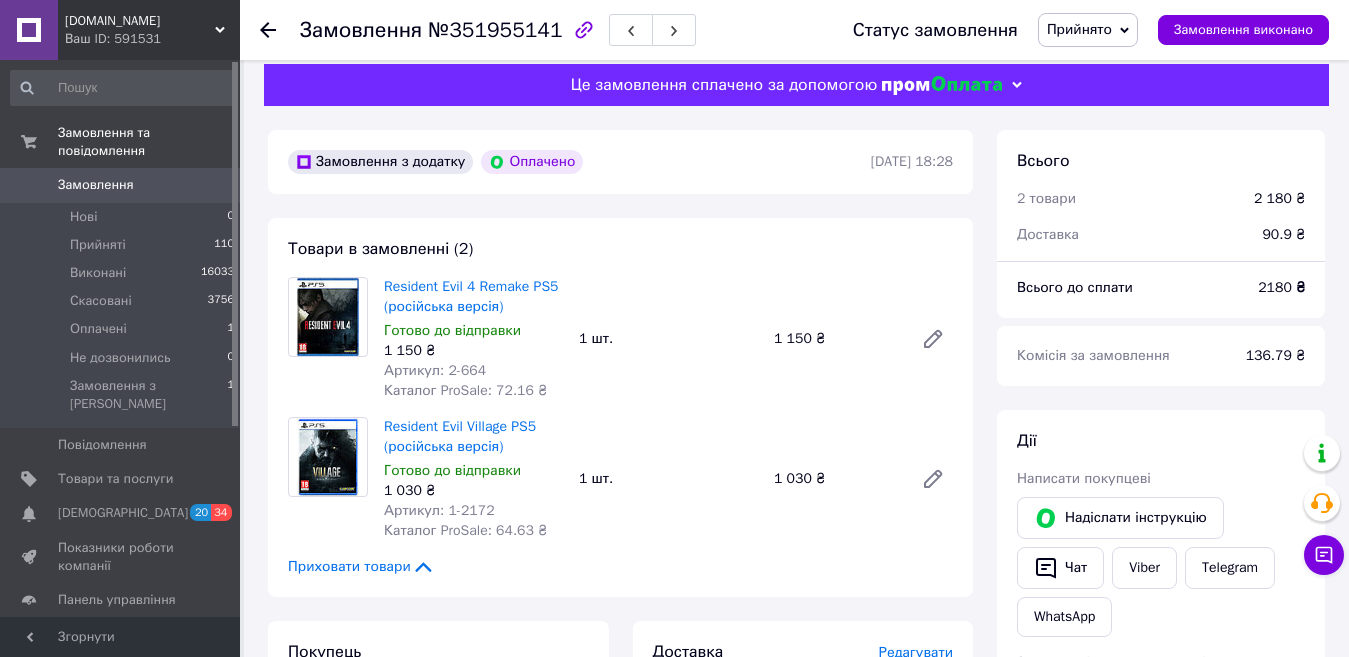 scroll, scrollTop: 0, scrollLeft: 0, axis: both 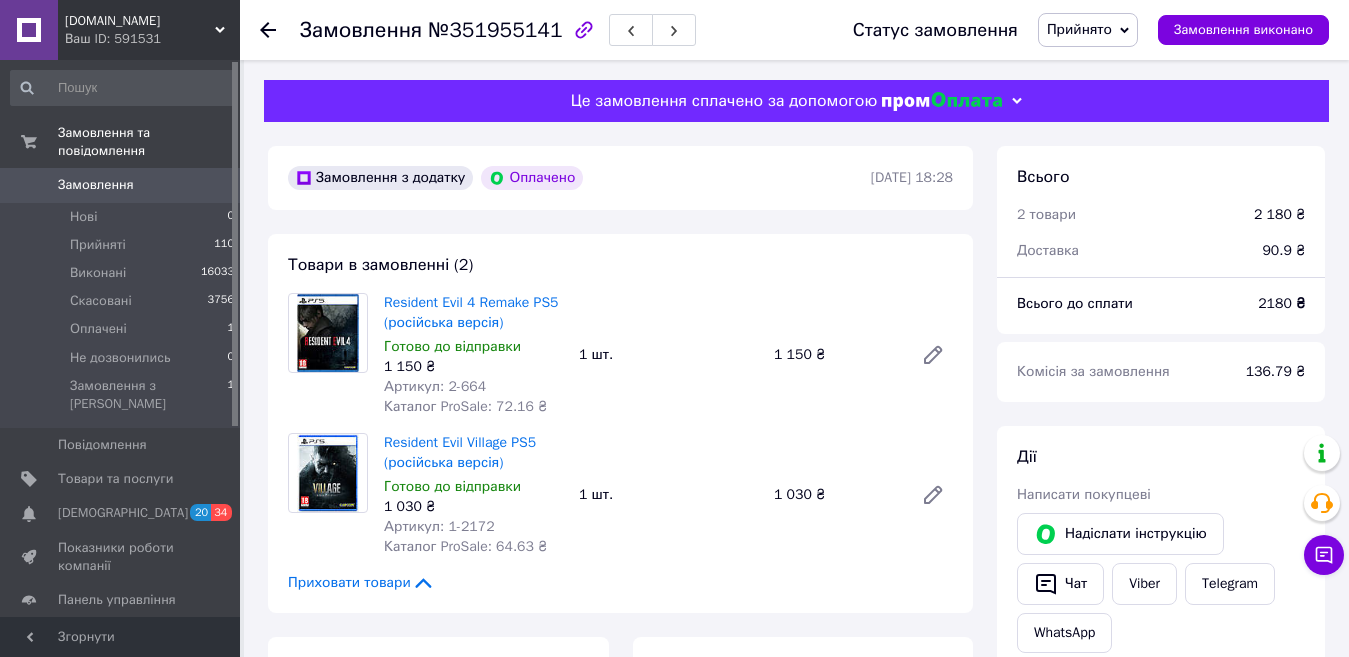 click on "Замовлення" at bounding box center [121, 185] 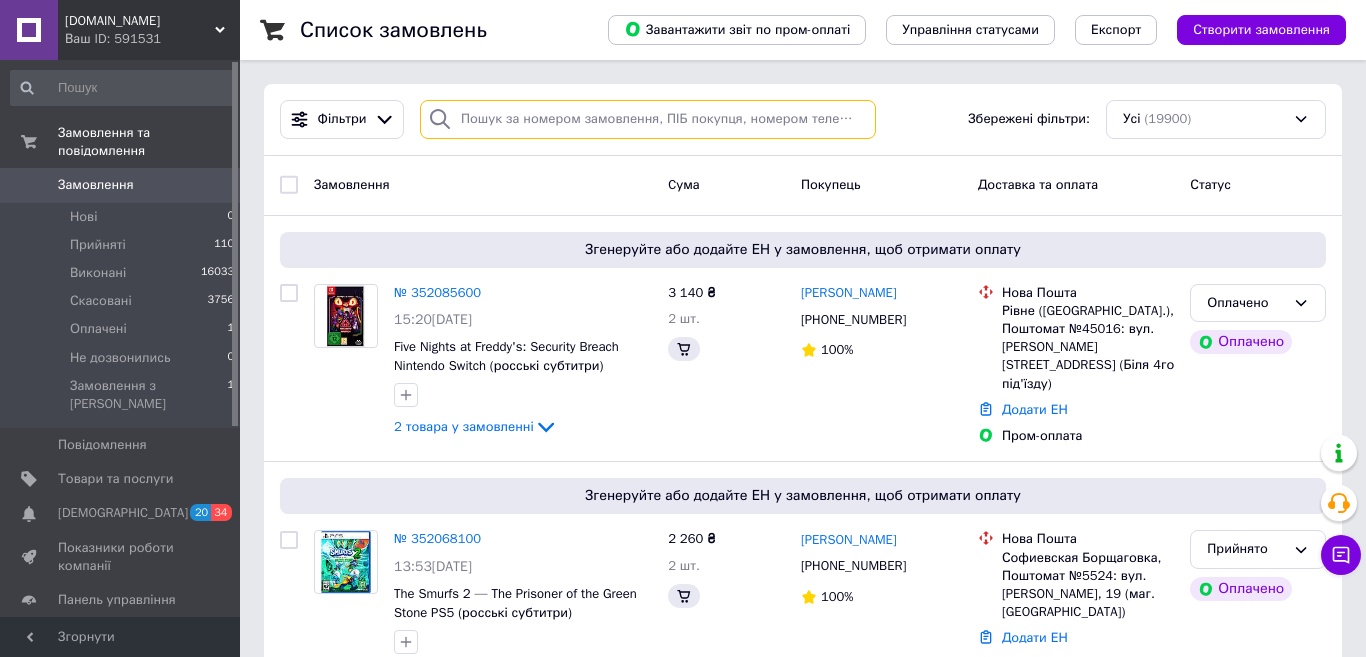 click at bounding box center [648, 119] 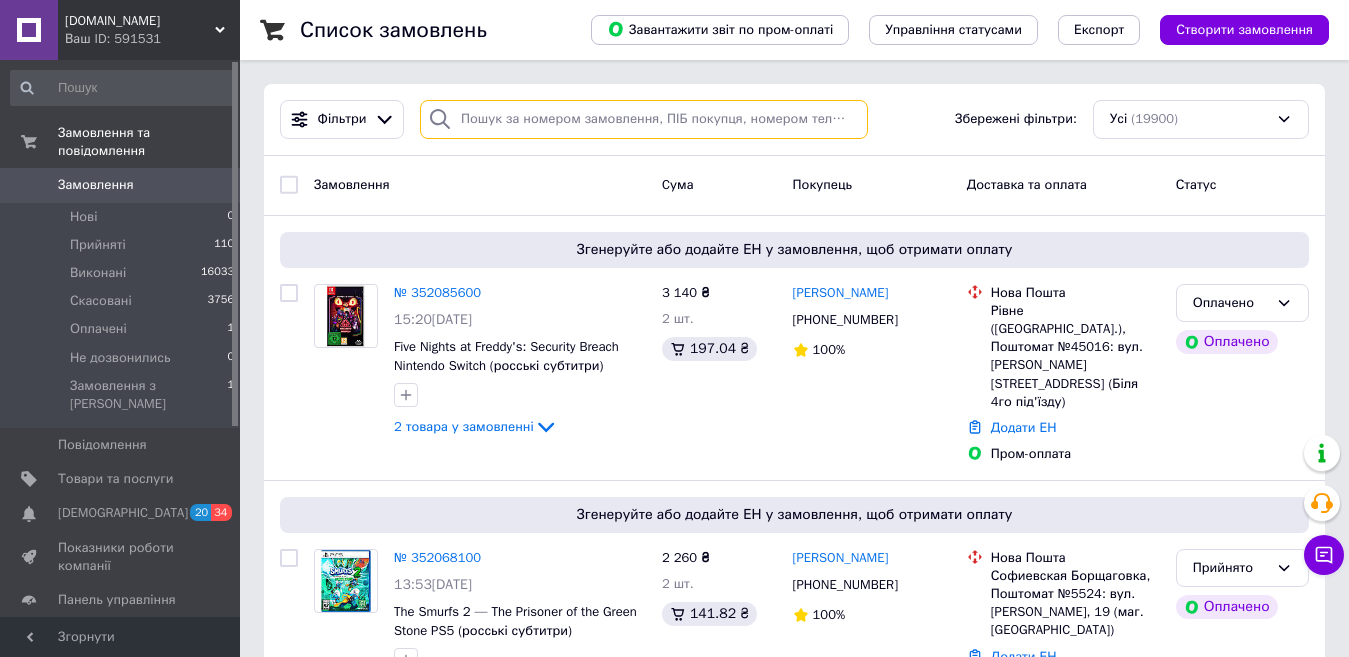 paste on "351975459" 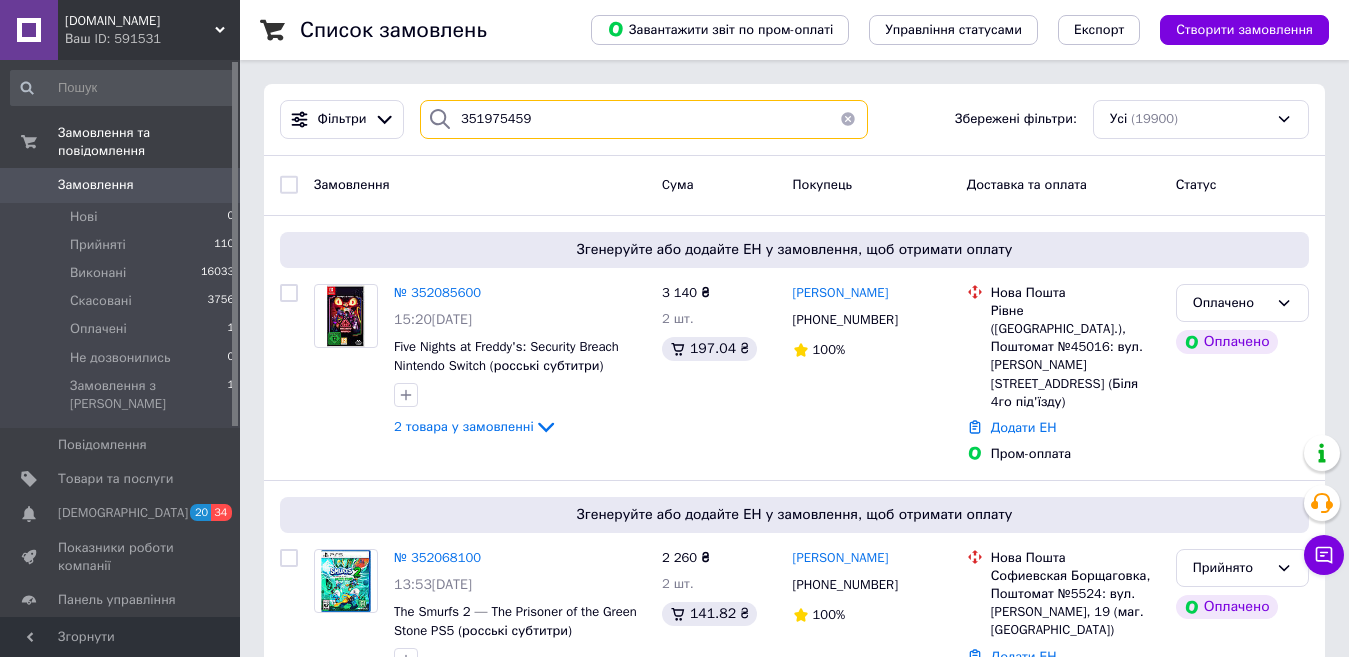 type on "351975459" 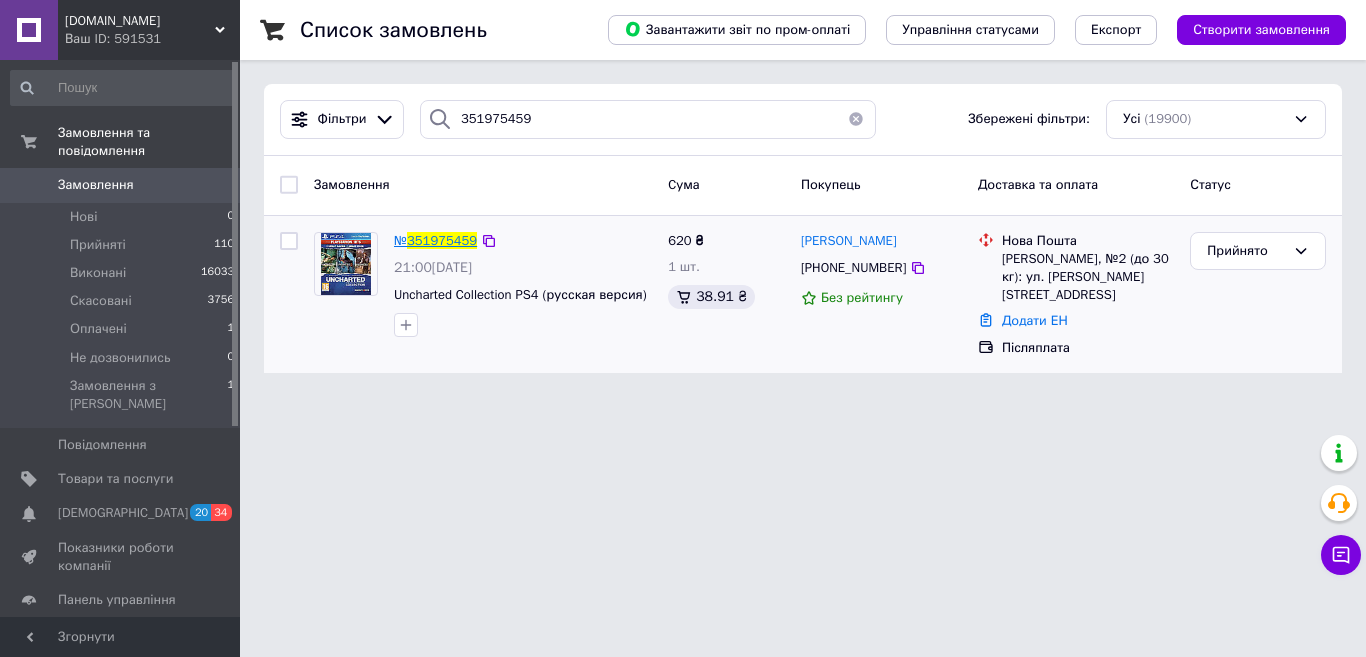 click on "351975459" at bounding box center (442, 240) 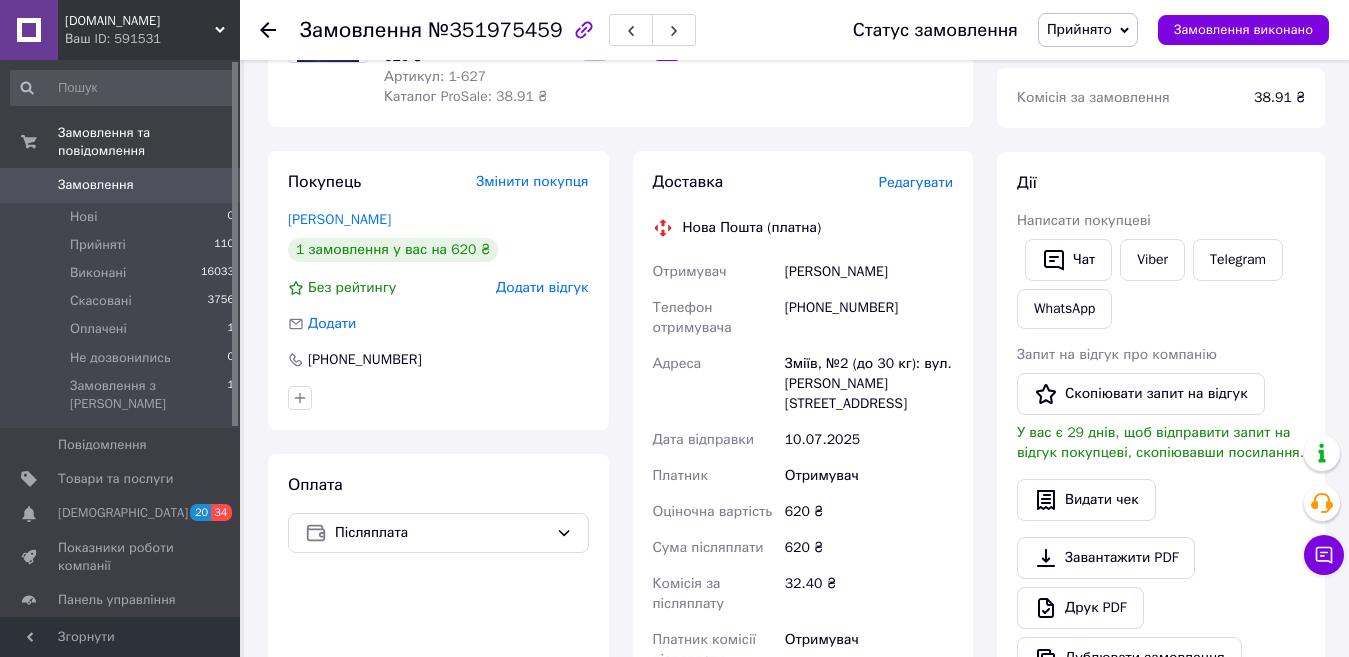 scroll, scrollTop: 600, scrollLeft: 0, axis: vertical 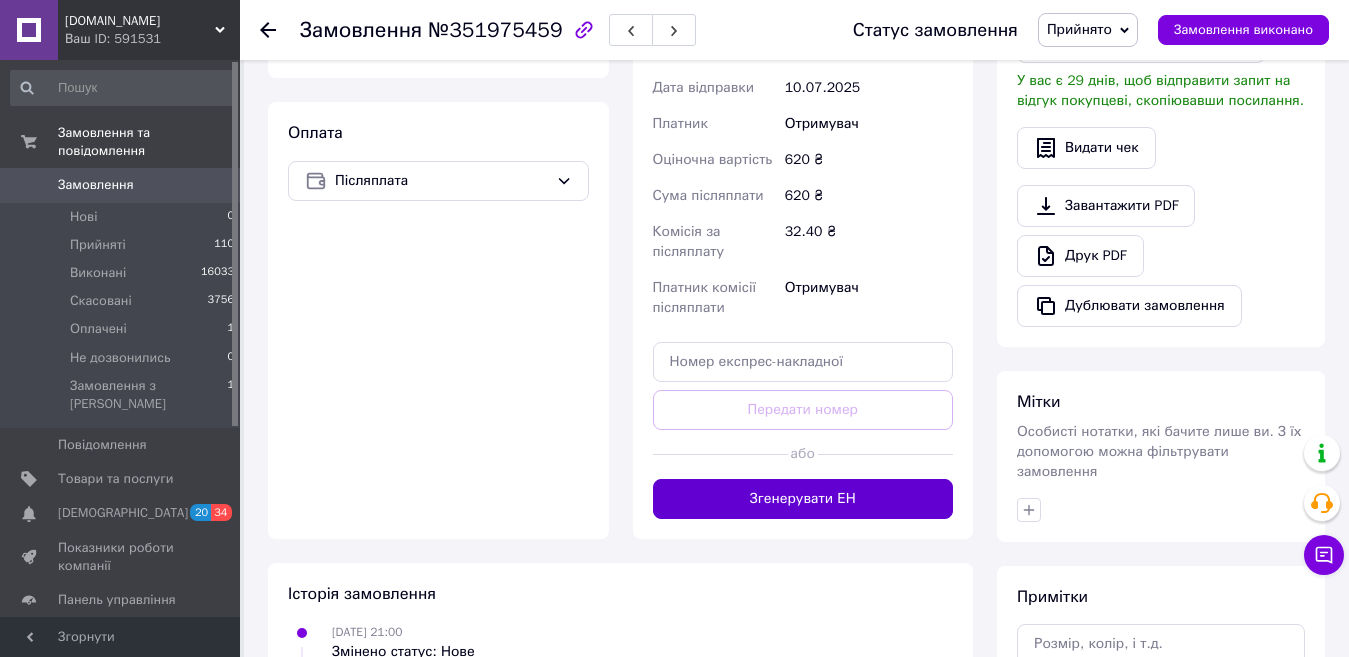 click on "Згенерувати ЕН" at bounding box center [803, 499] 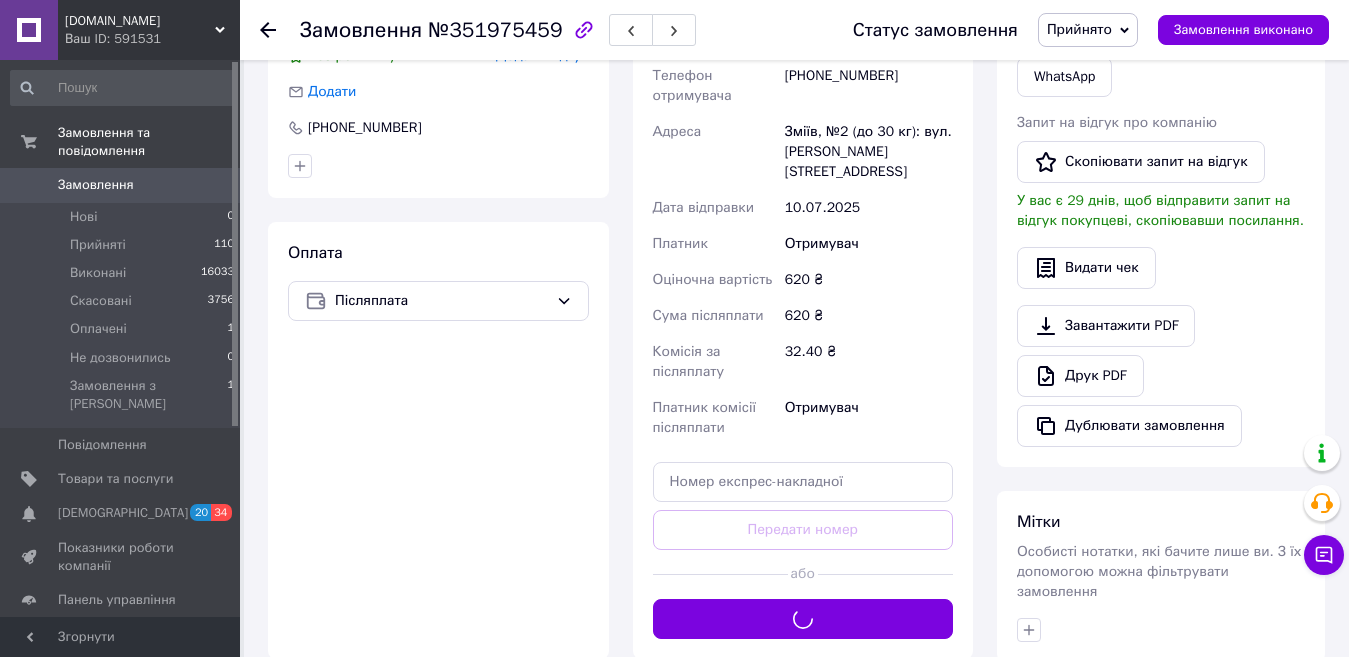 scroll, scrollTop: 300, scrollLeft: 0, axis: vertical 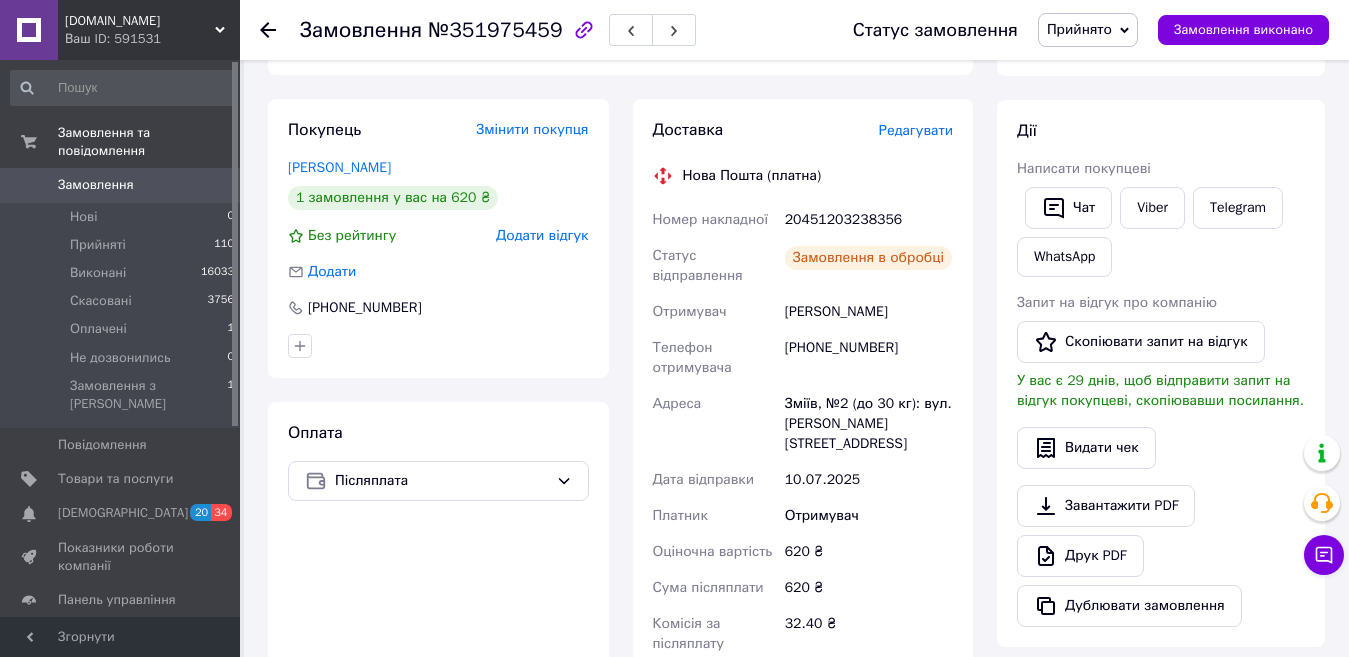 click on "20451203238356" at bounding box center (869, 220) 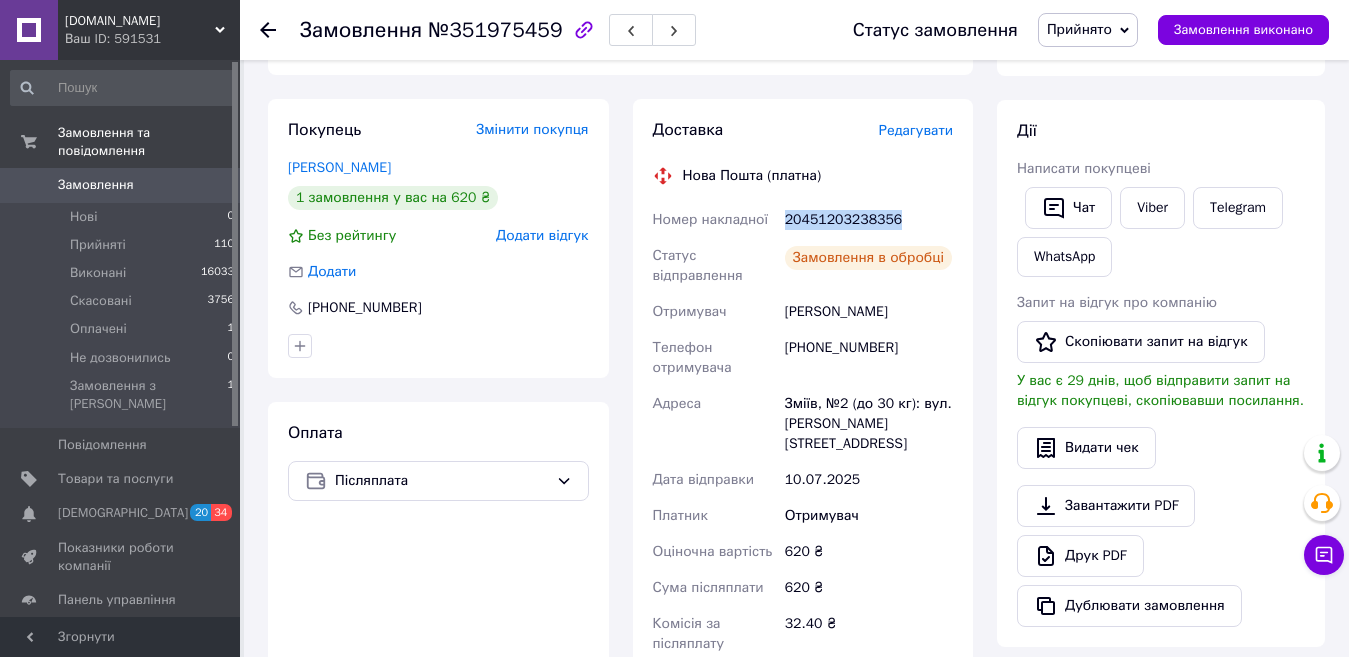 click on "20451203238356" at bounding box center [869, 220] 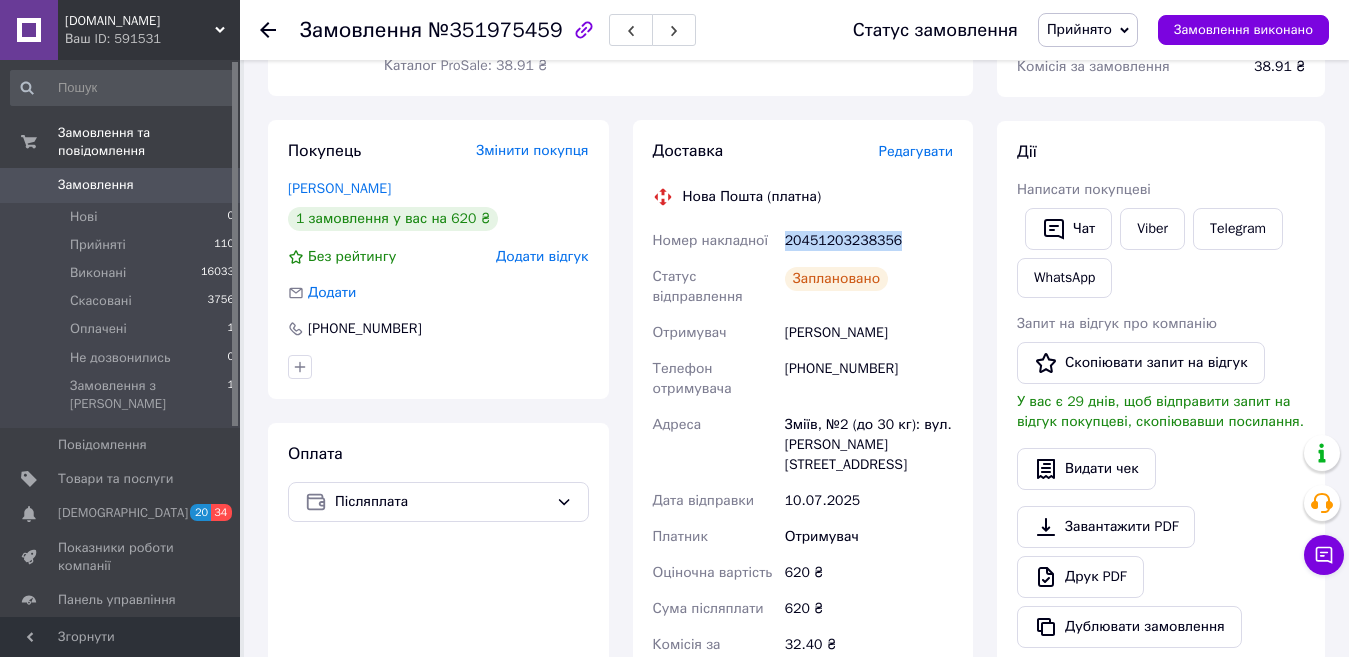 scroll, scrollTop: 0, scrollLeft: 0, axis: both 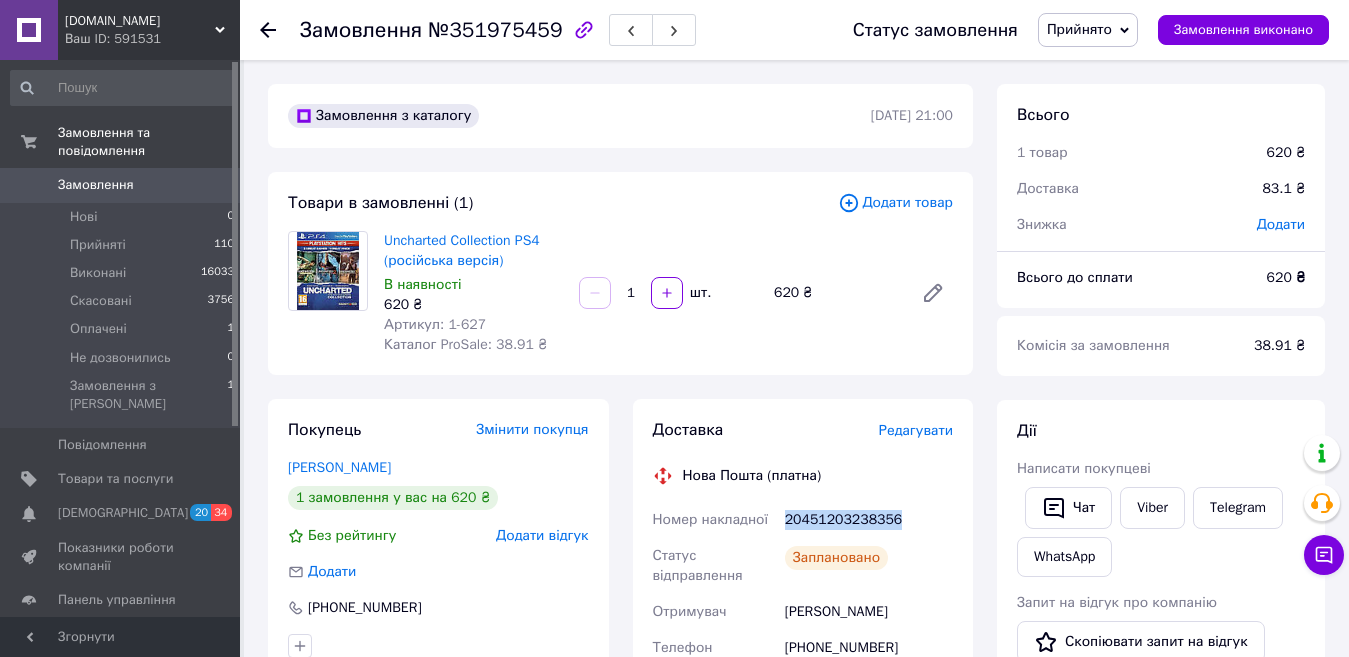 click on "Замовлення" at bounding box center (121, 185) 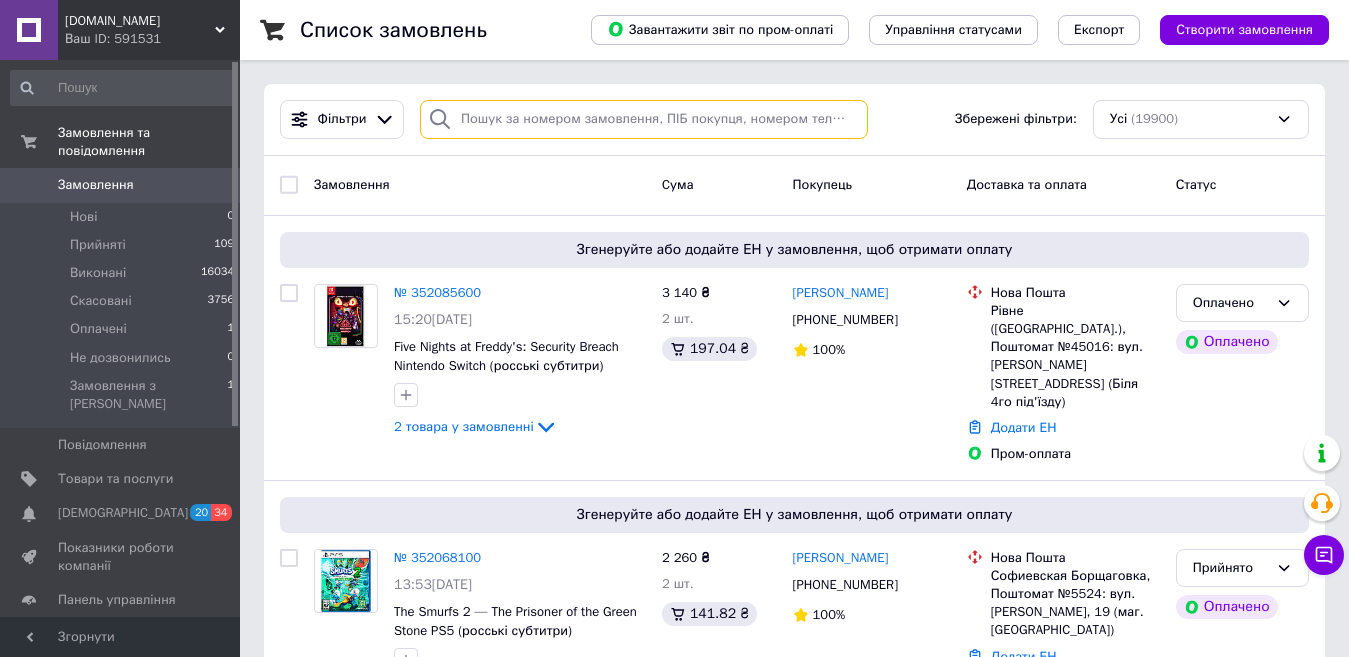 click at bounding box center [644, 119] 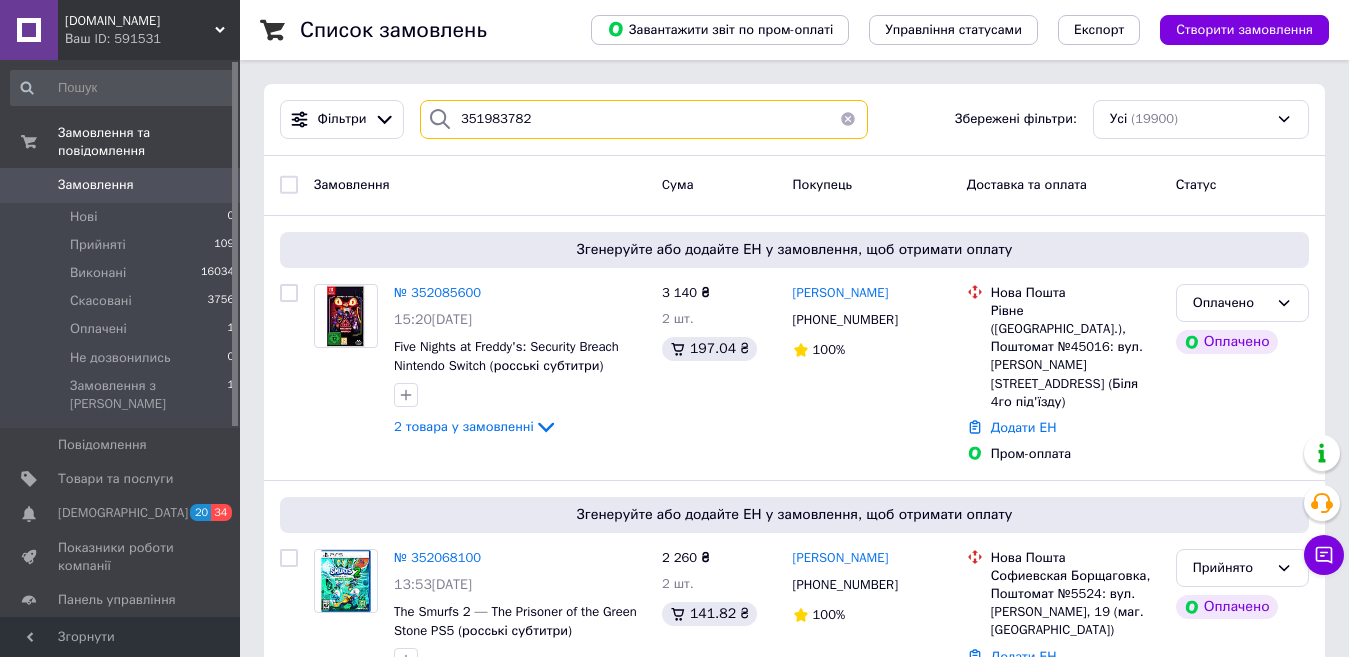 type on "351983782" 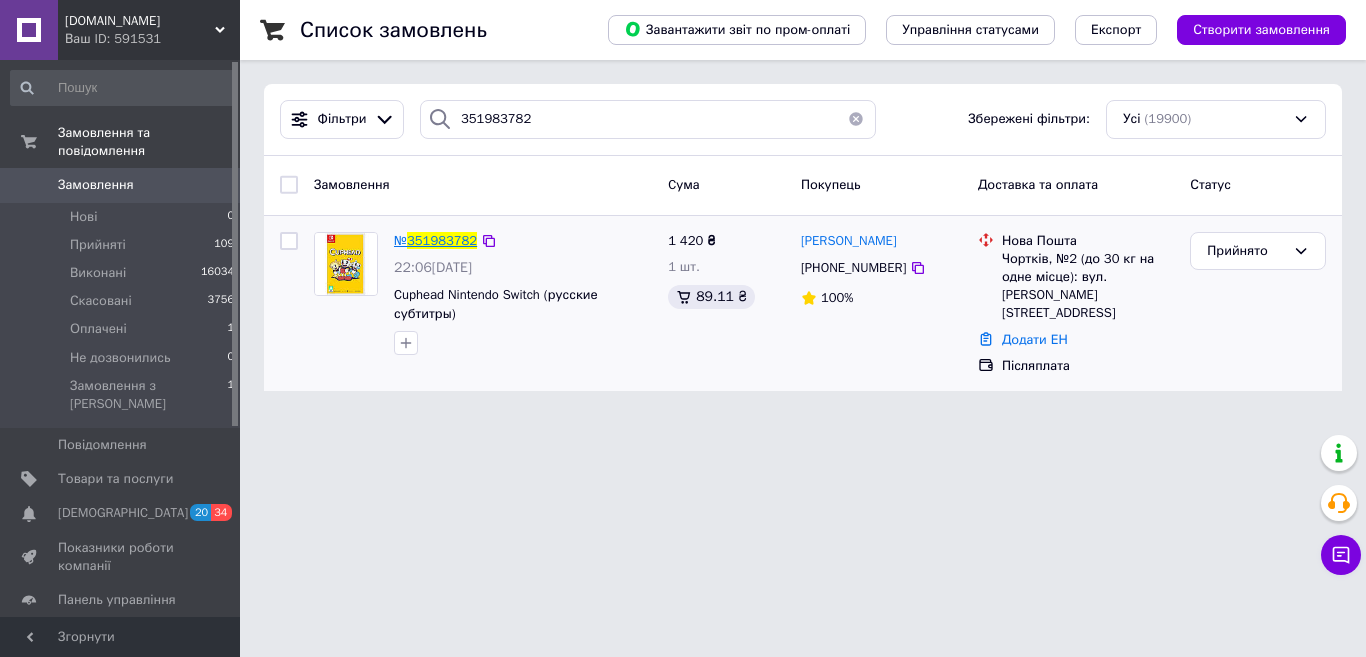 click on "351983782" at bounding box center (442, 240) 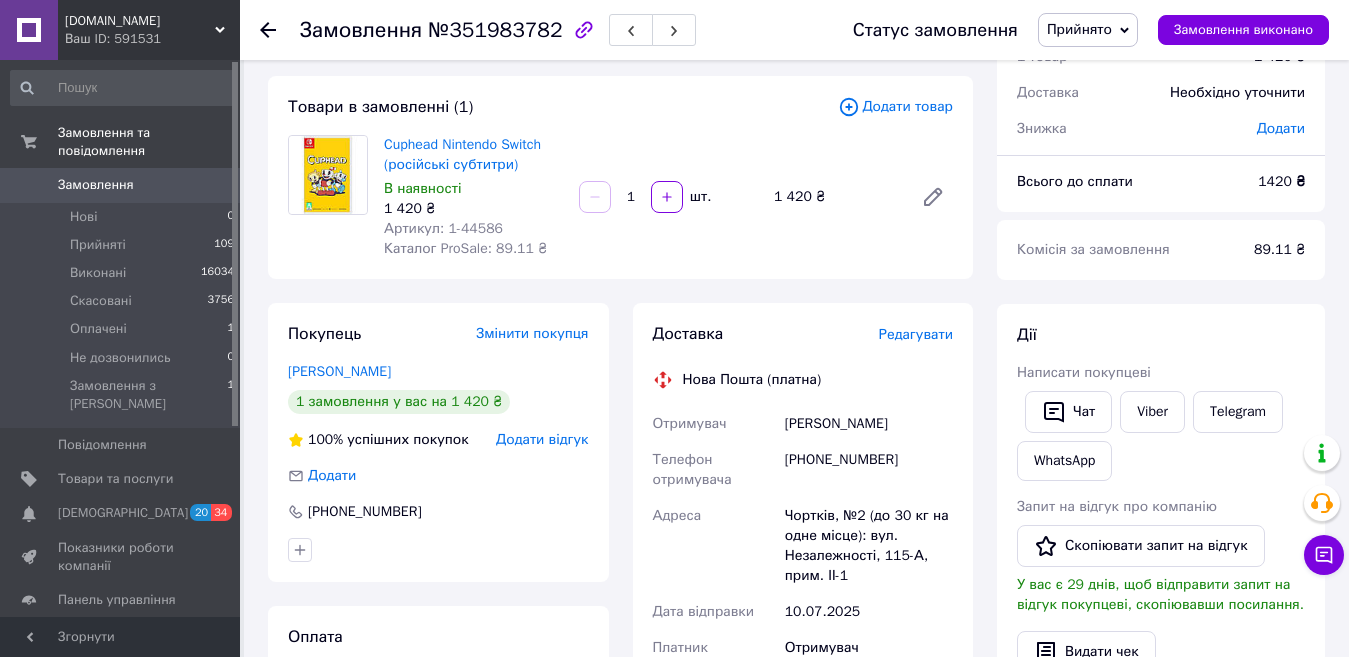 scroll, scrollTop: 0, scrollLeft: 0, axis: both 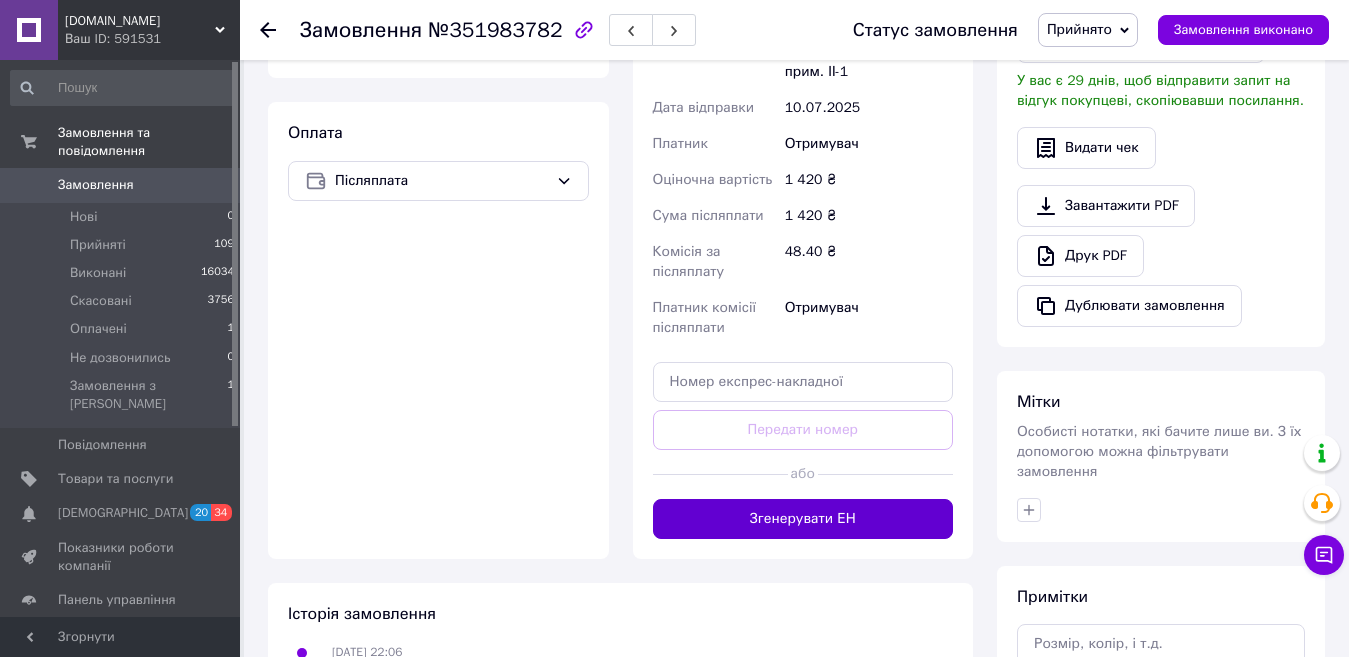 click on "Згенерувати ЕН" at bounding box center (803, 519) 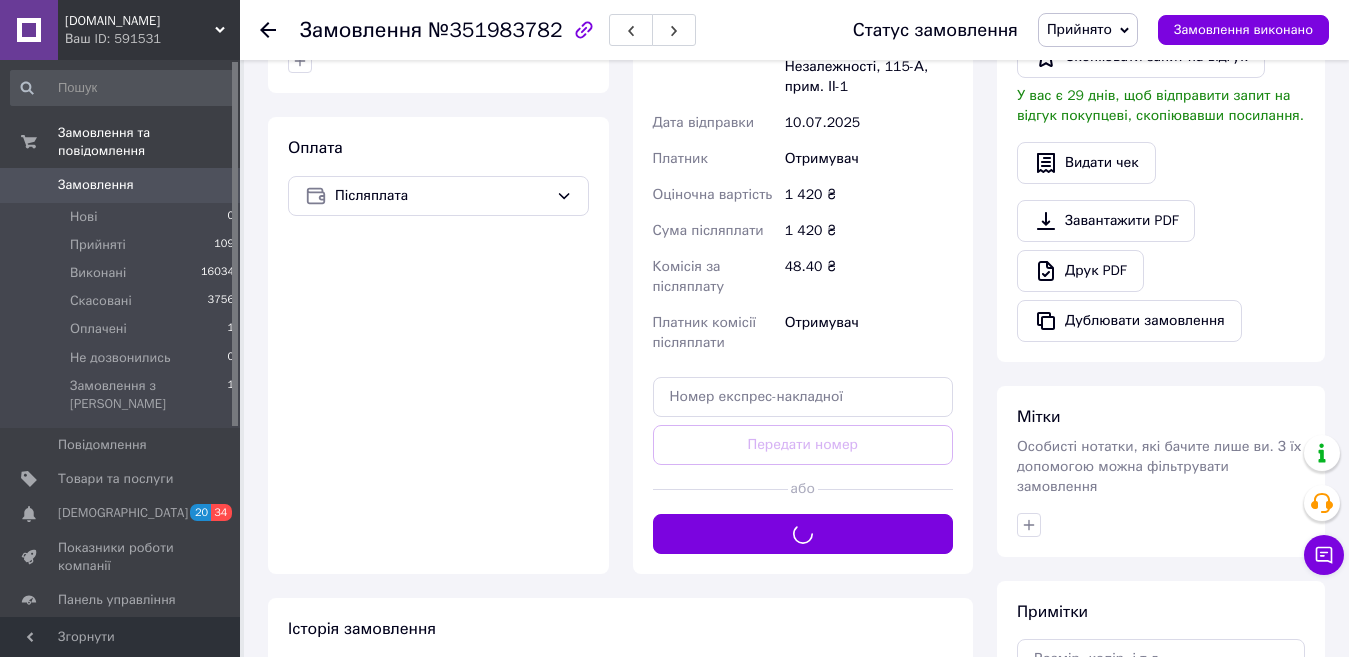 scroll, scrollTop: 300, scrollLeft: 0, axis: vertical 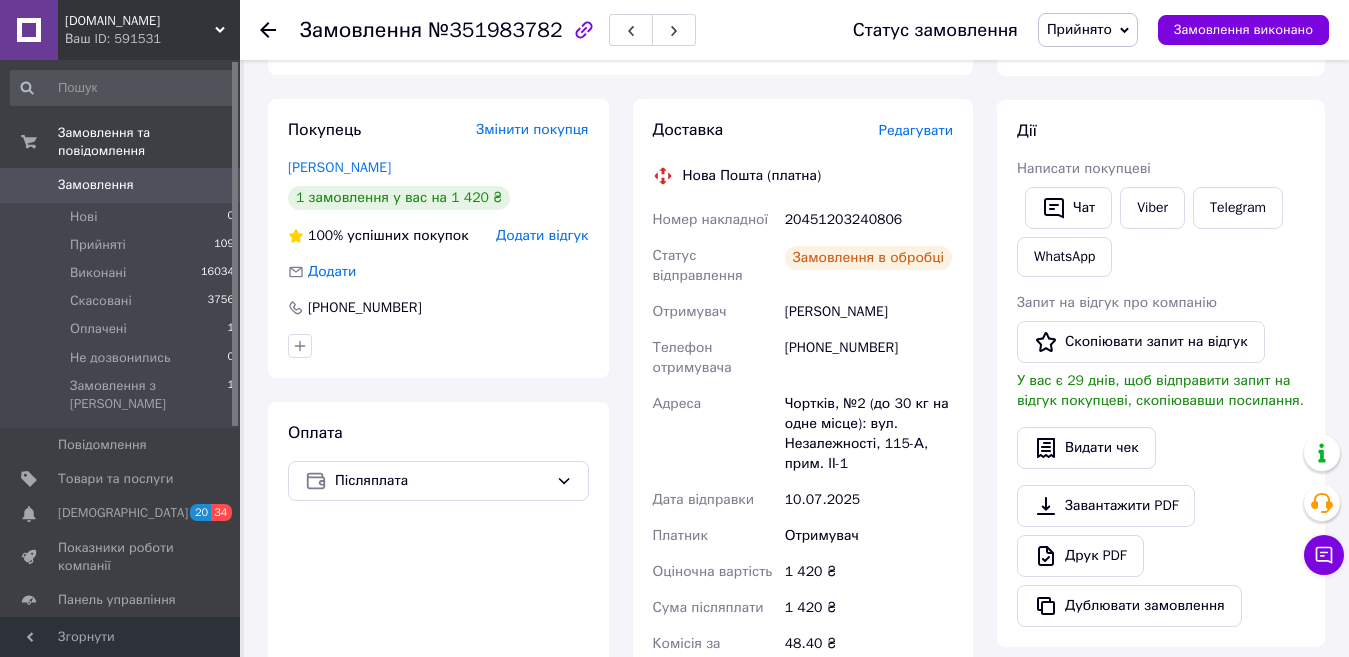 click on "20451203240806" at bounding box center (869, 220) 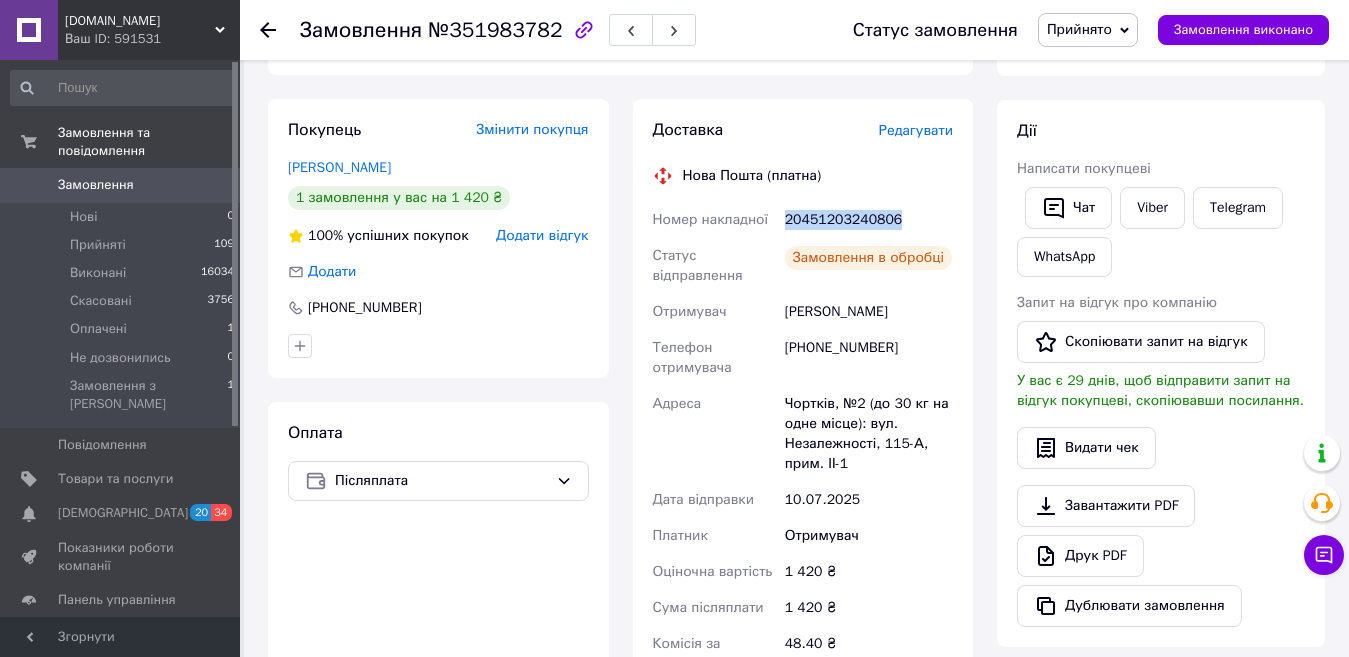 click on "20451203240806" at bounding box center (869, 220) 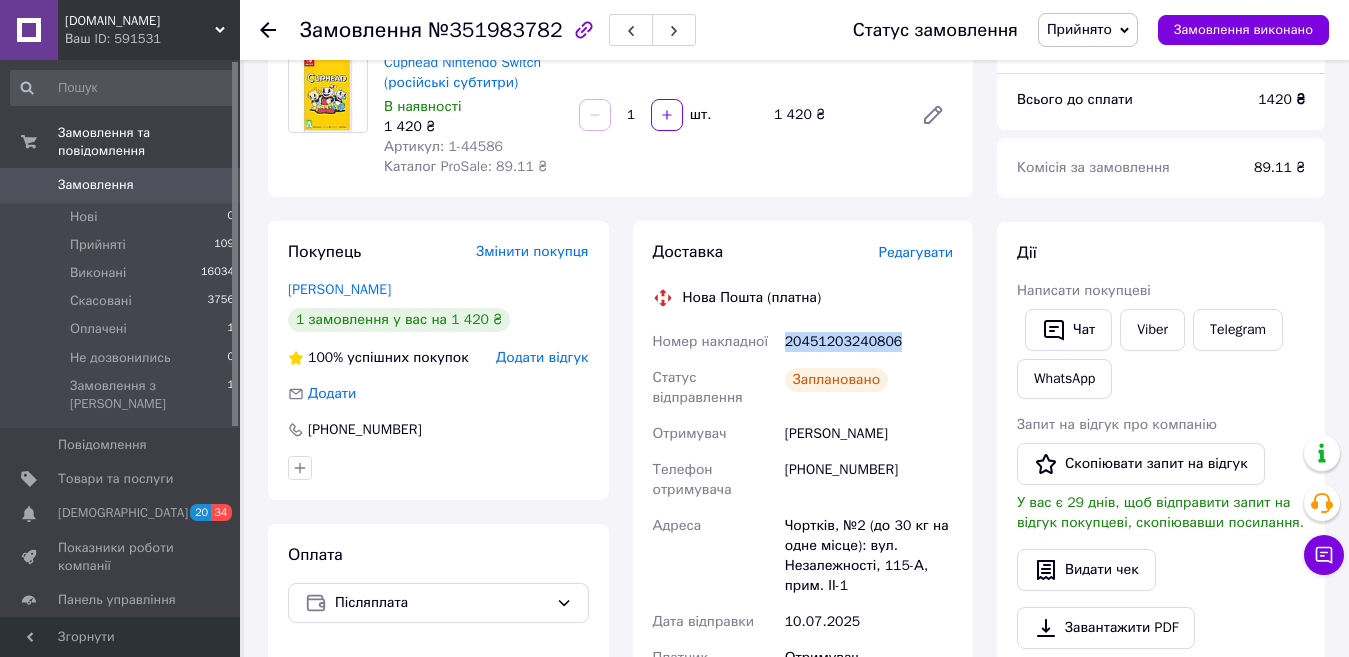 scroll, scrollTop: 200, scrollLeft: 0, axis: vertical 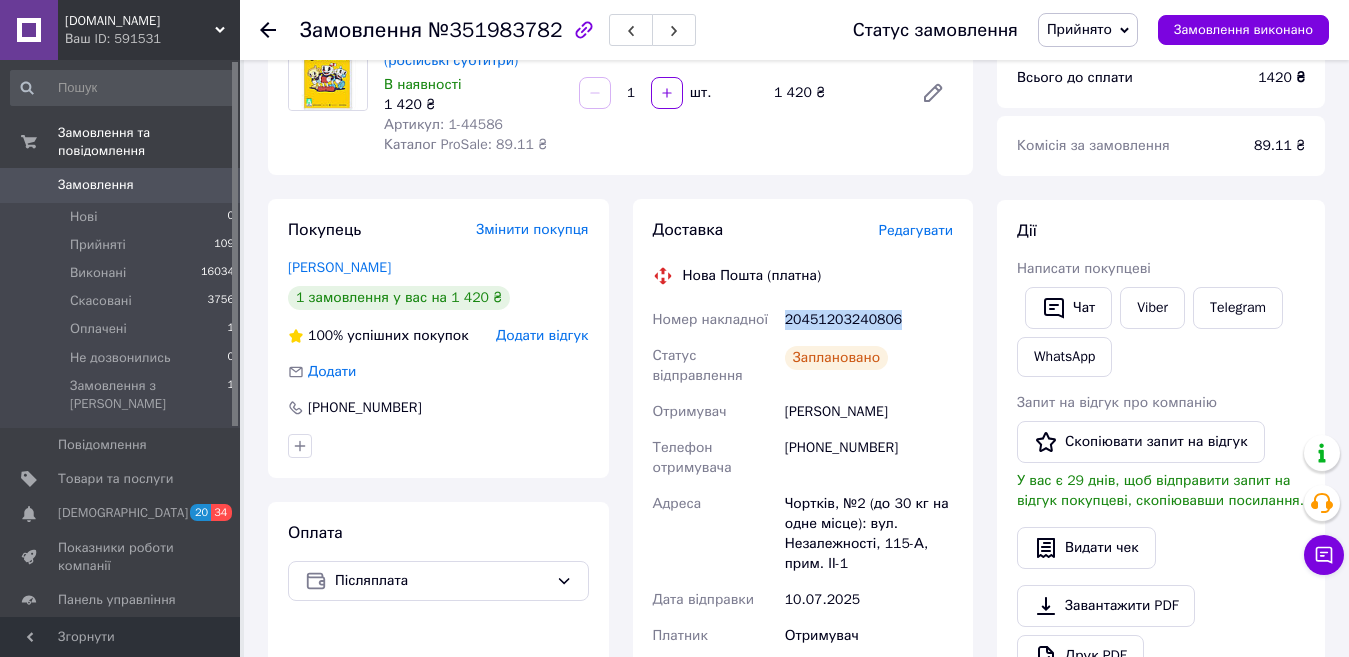 copy on "20451203240806" 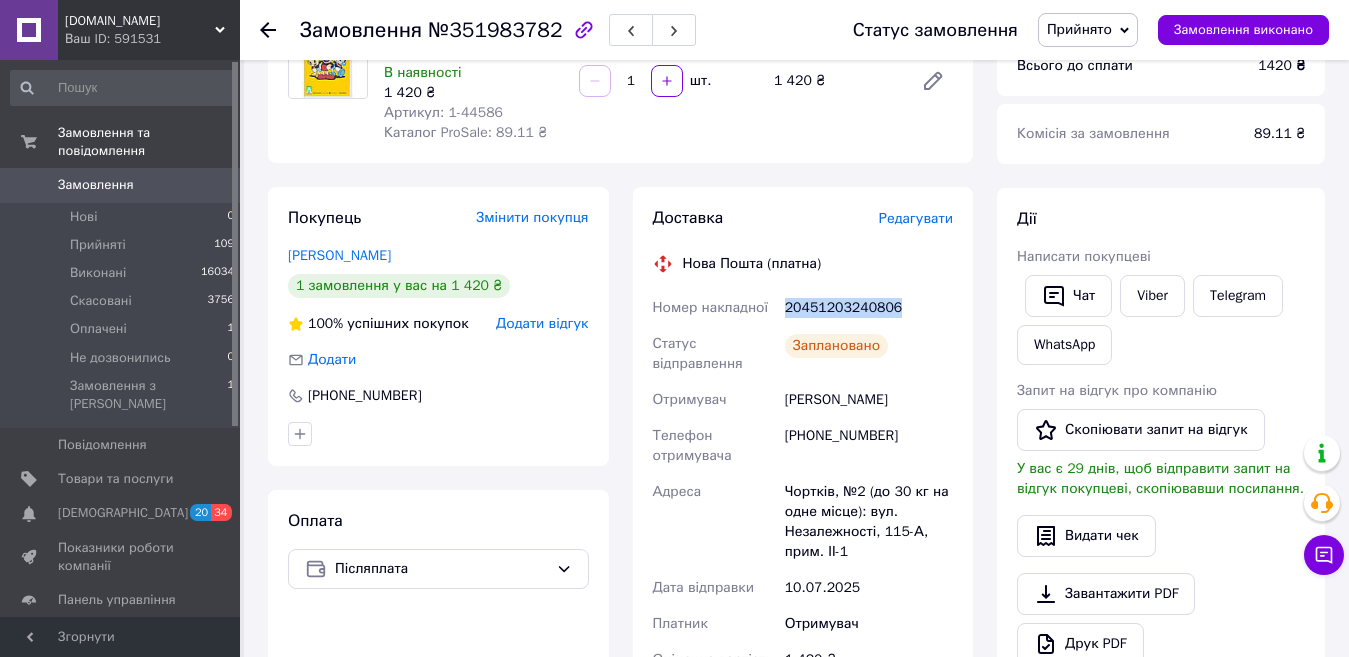 scroll, scrollTop: 200, scrollLeft: 0, axis: vertical 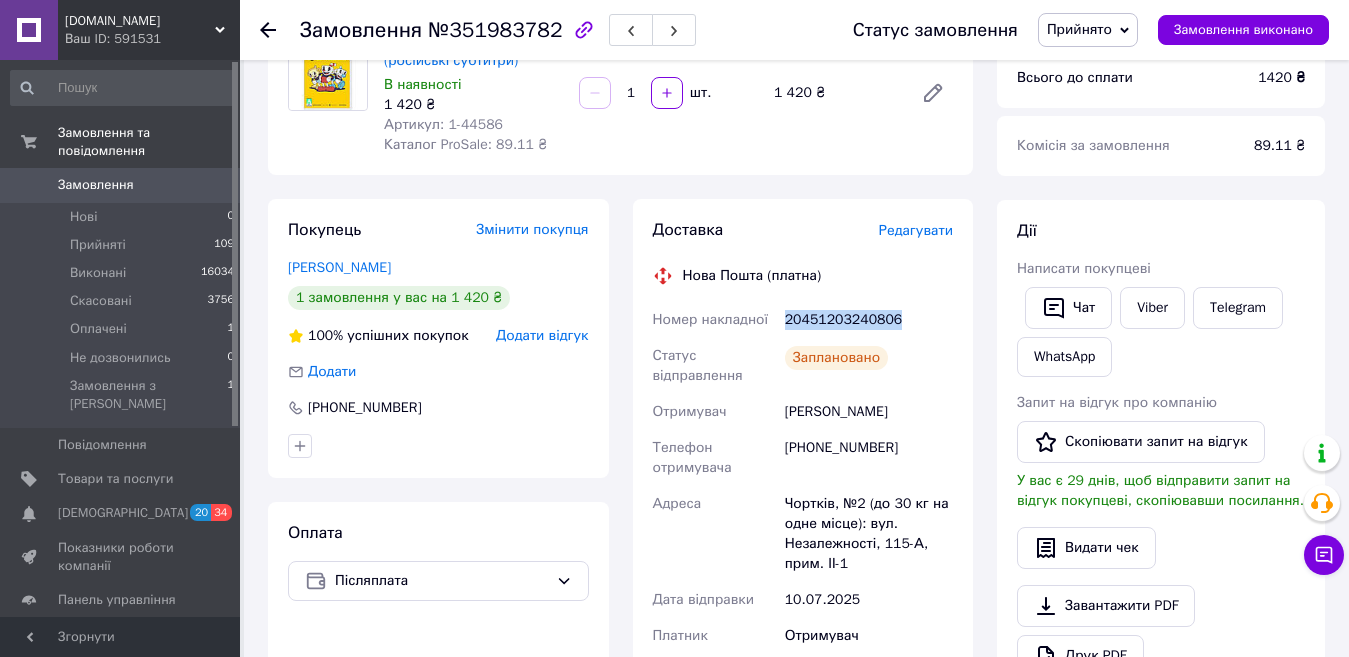 click on "Замовлення" at bounding box center [121, 185] 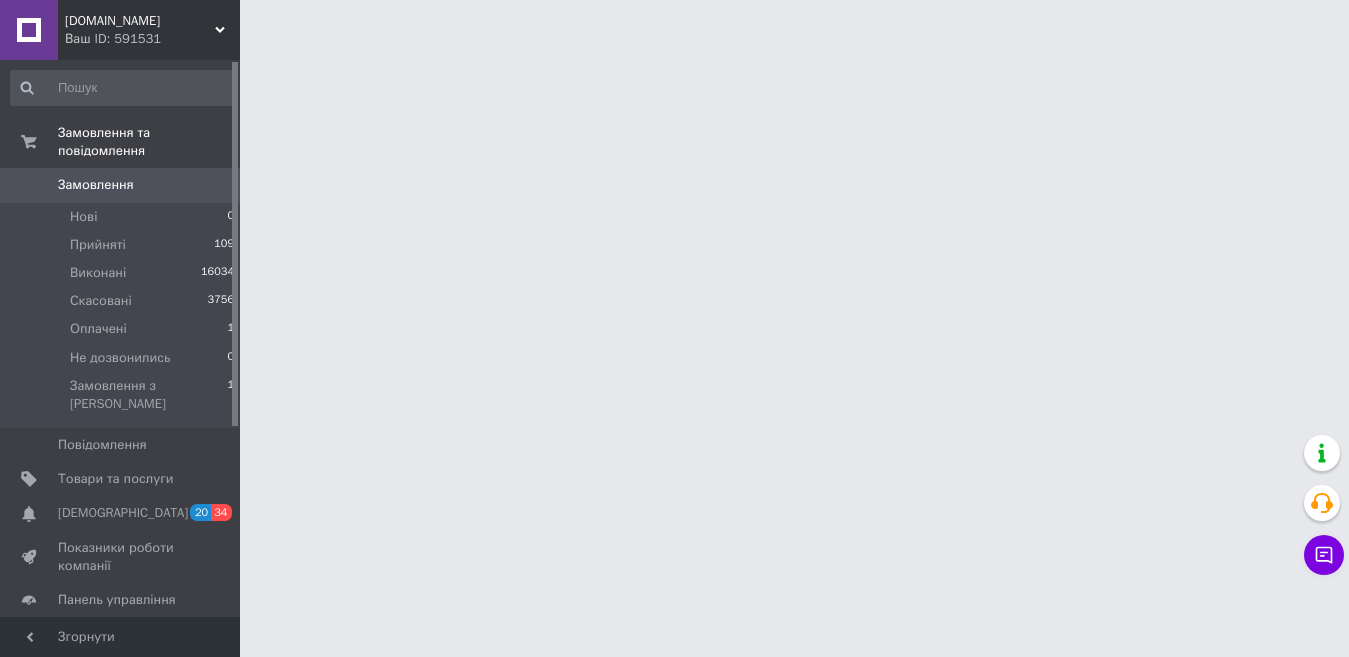 scroll, scrollTop: 0, scrollLeft: 0, axis: both 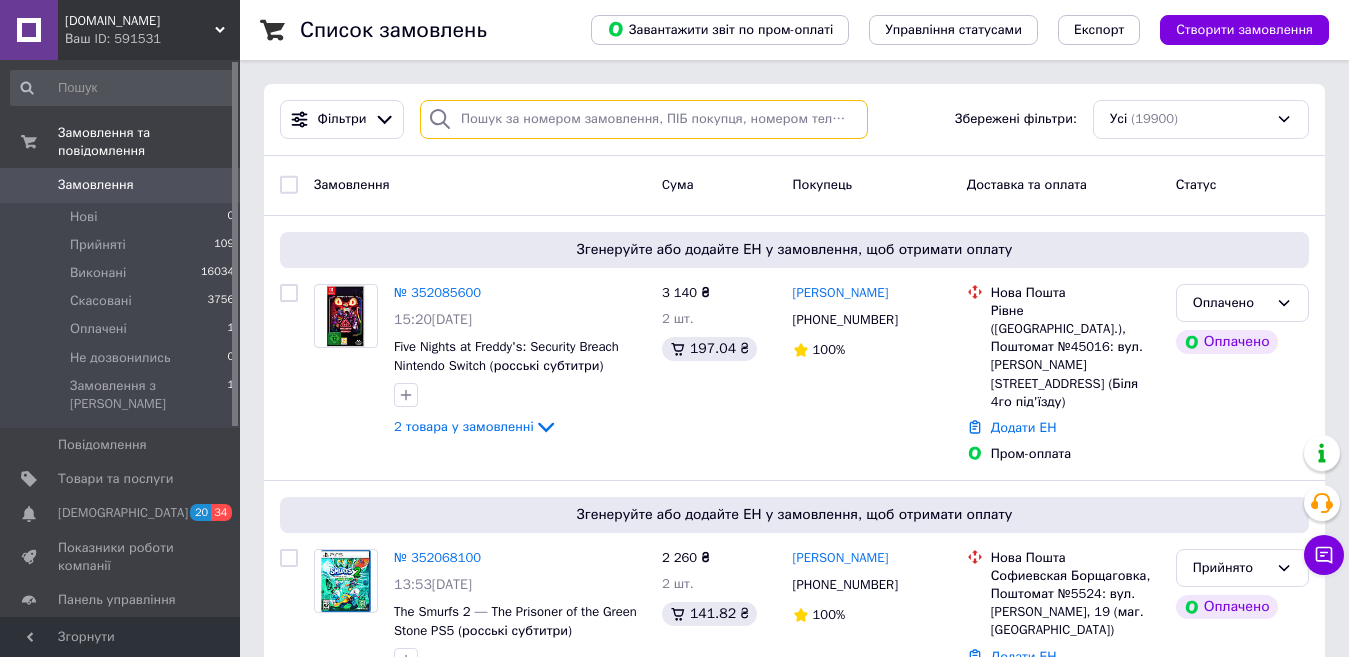 click at bounding box center (644, 119) 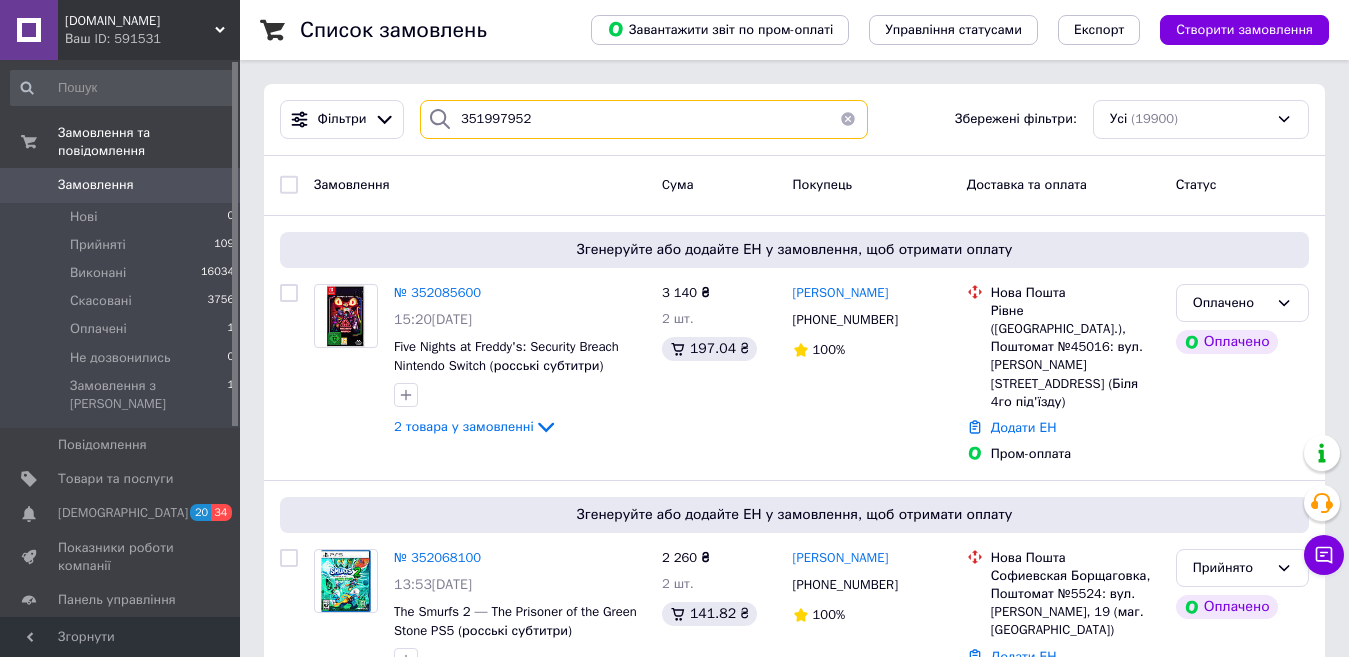 type on "351997952" 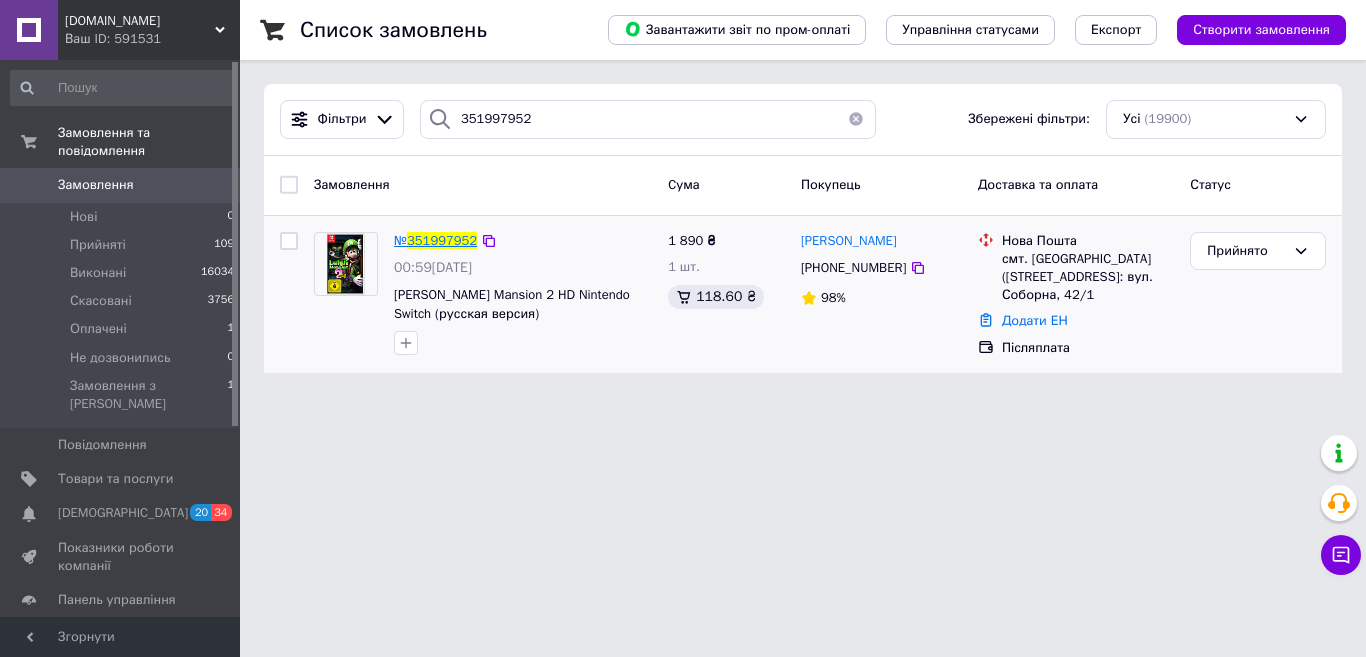 click on "351997952" at bounding box center [442, 240] 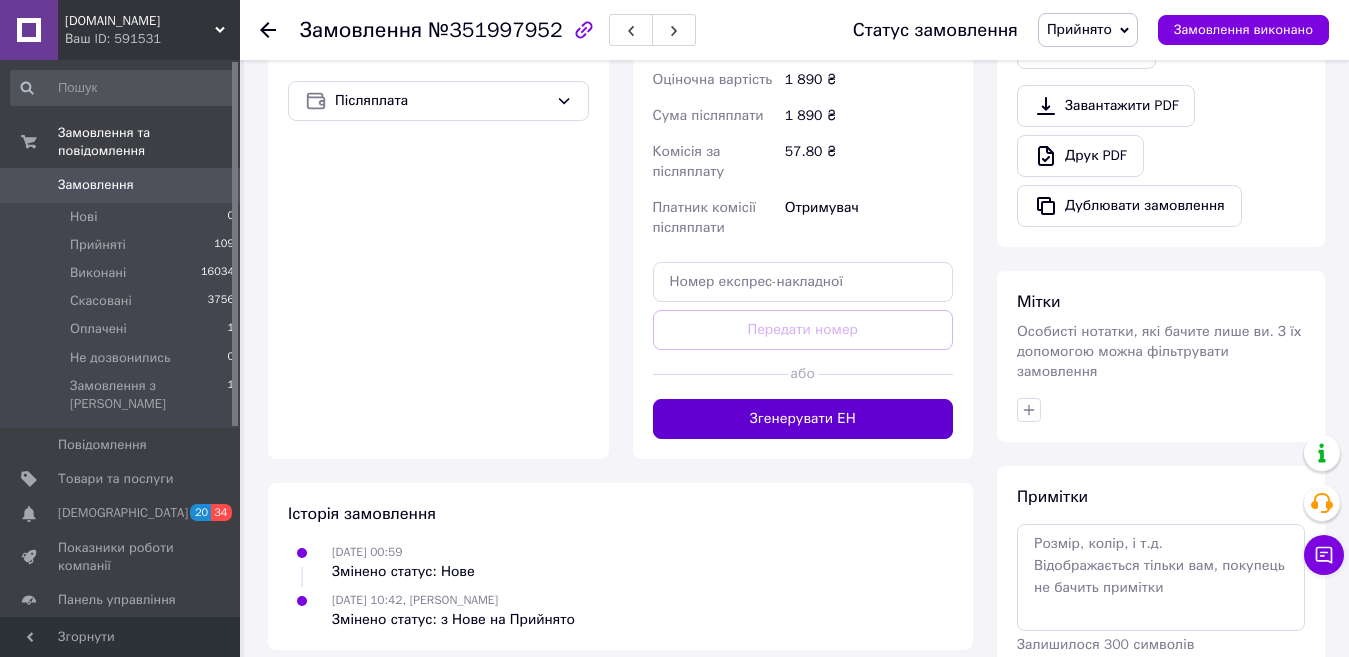 click on "Згенерувати ЕН" at bounding box center (803, 419) 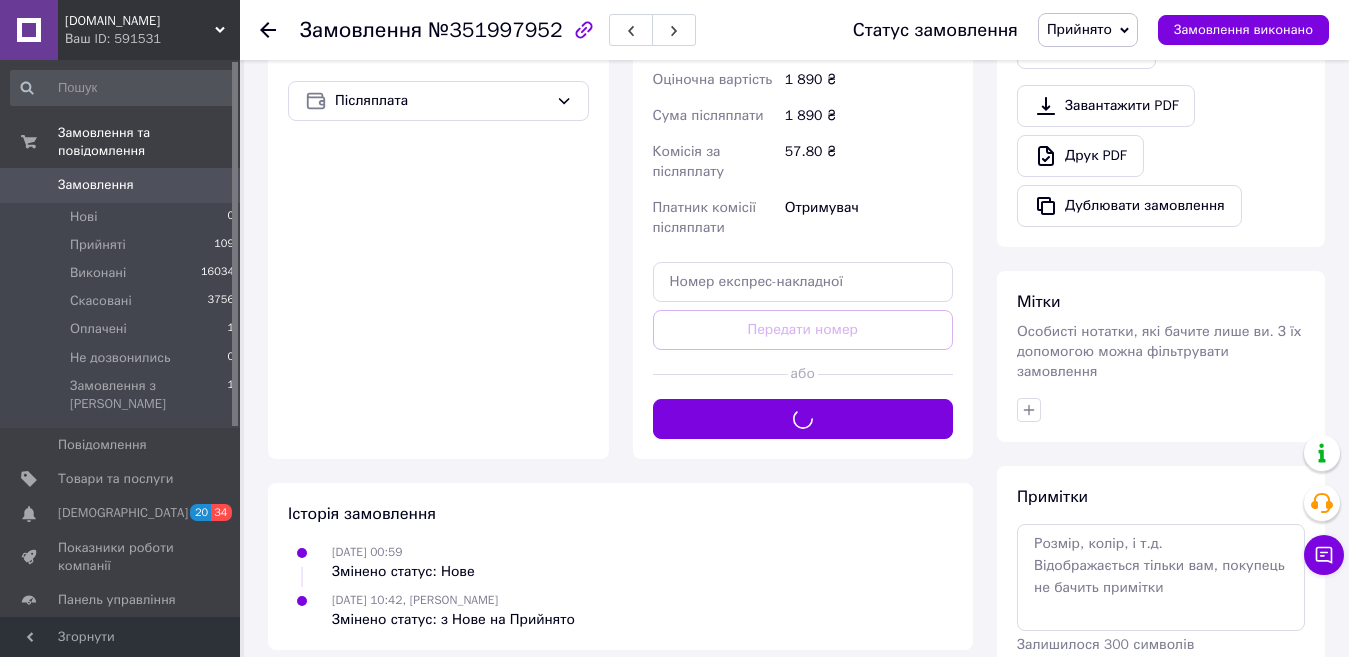 scroll, scrollTop: 200, scrollLeft: 0, axis: vertical 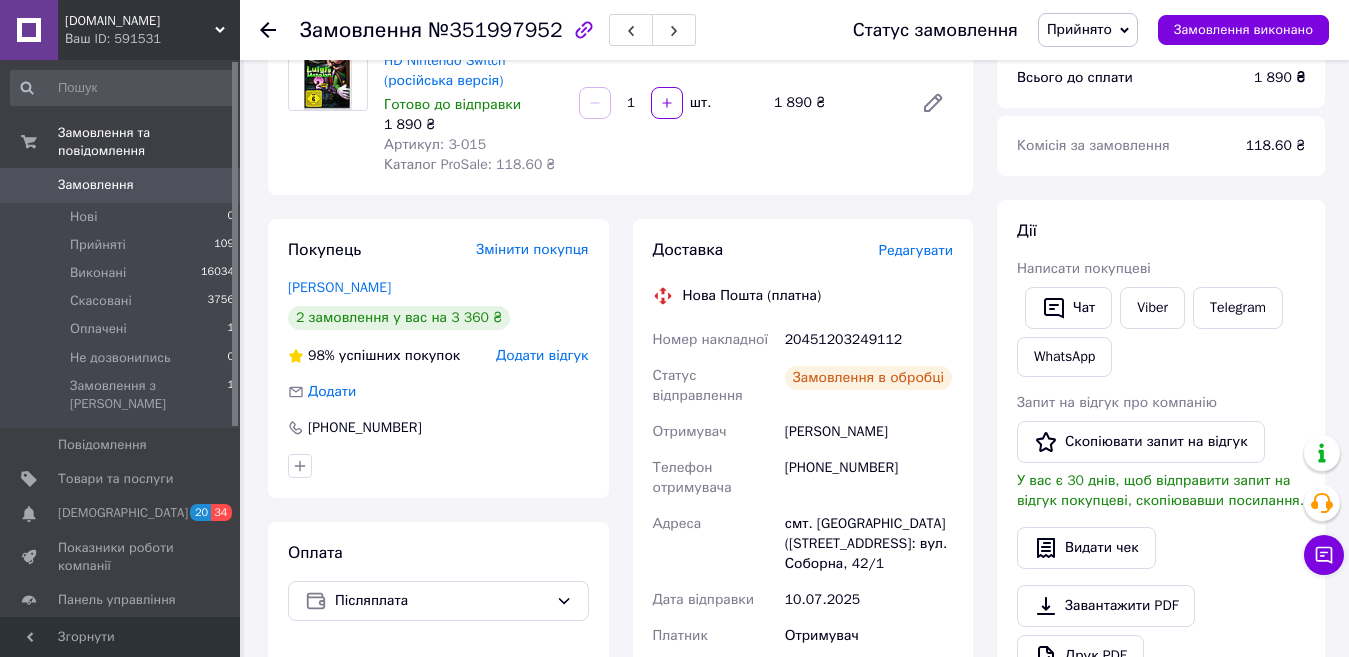 click on "20451203249112" at bounding box center [869, 340] 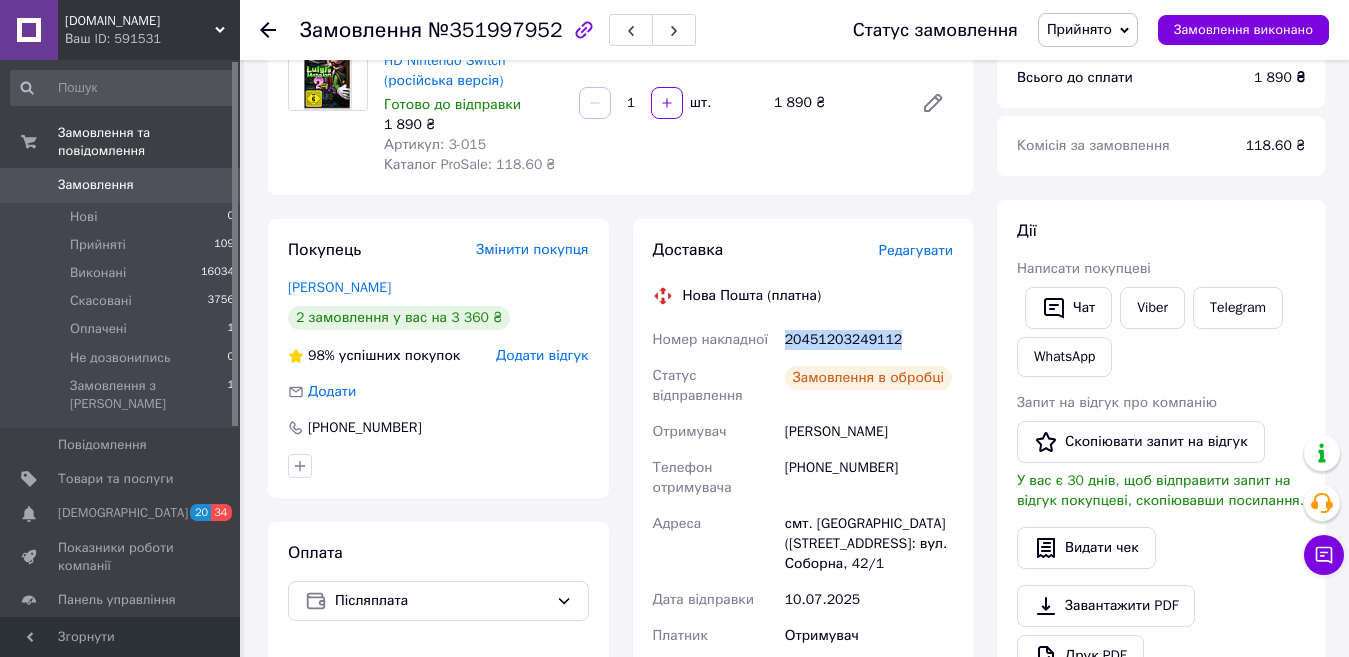 click on "20451203249112" at bounding box center [869, 340] 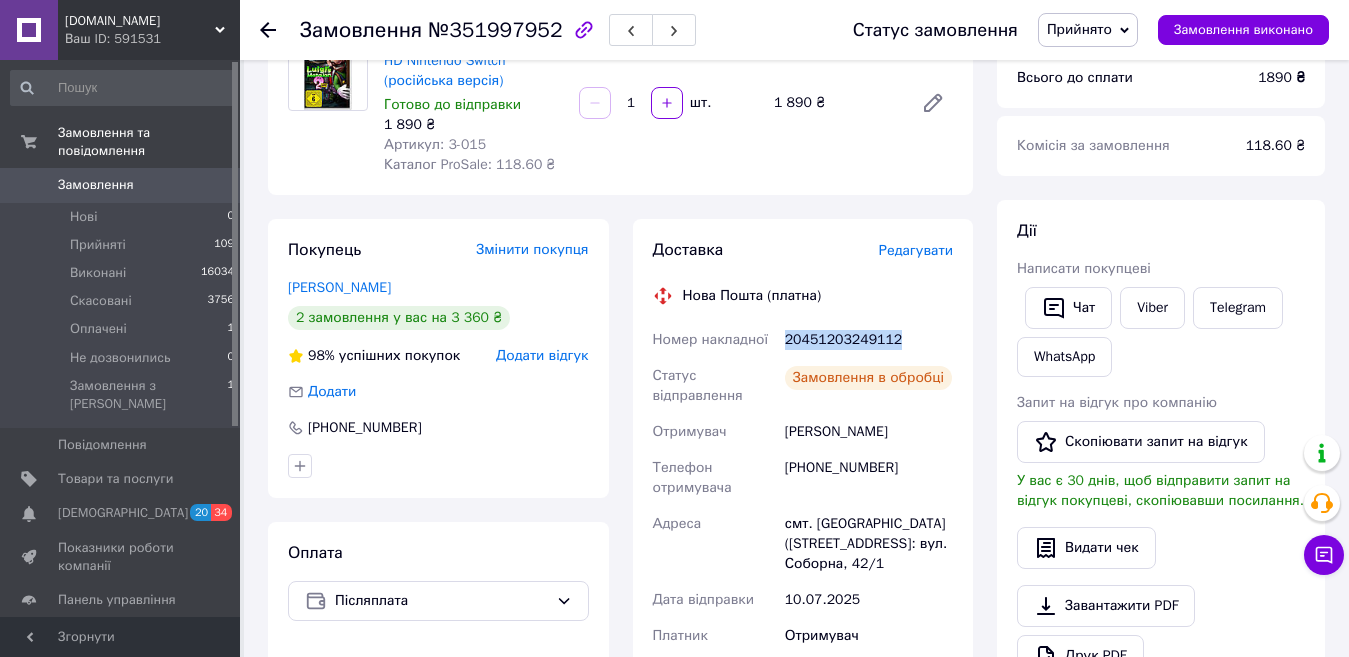copy on "20451203249112" 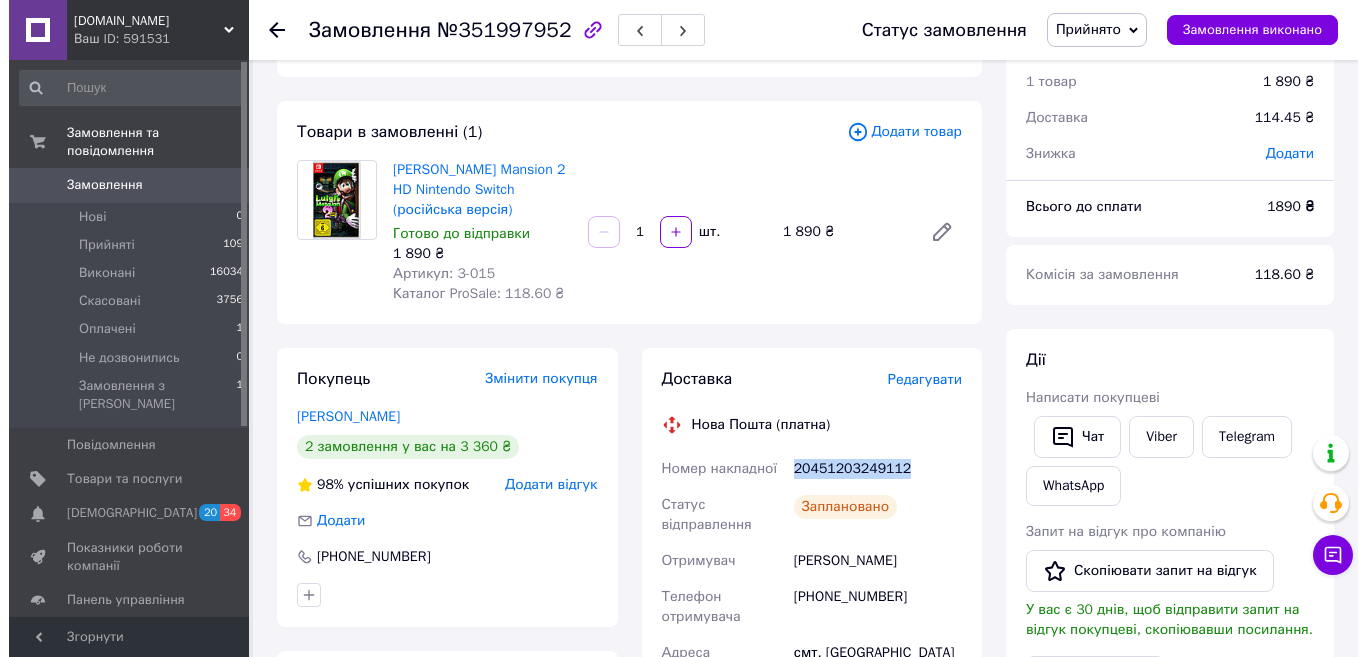scroll, scrollTop: 0, scrollLeft: 0, axis: both 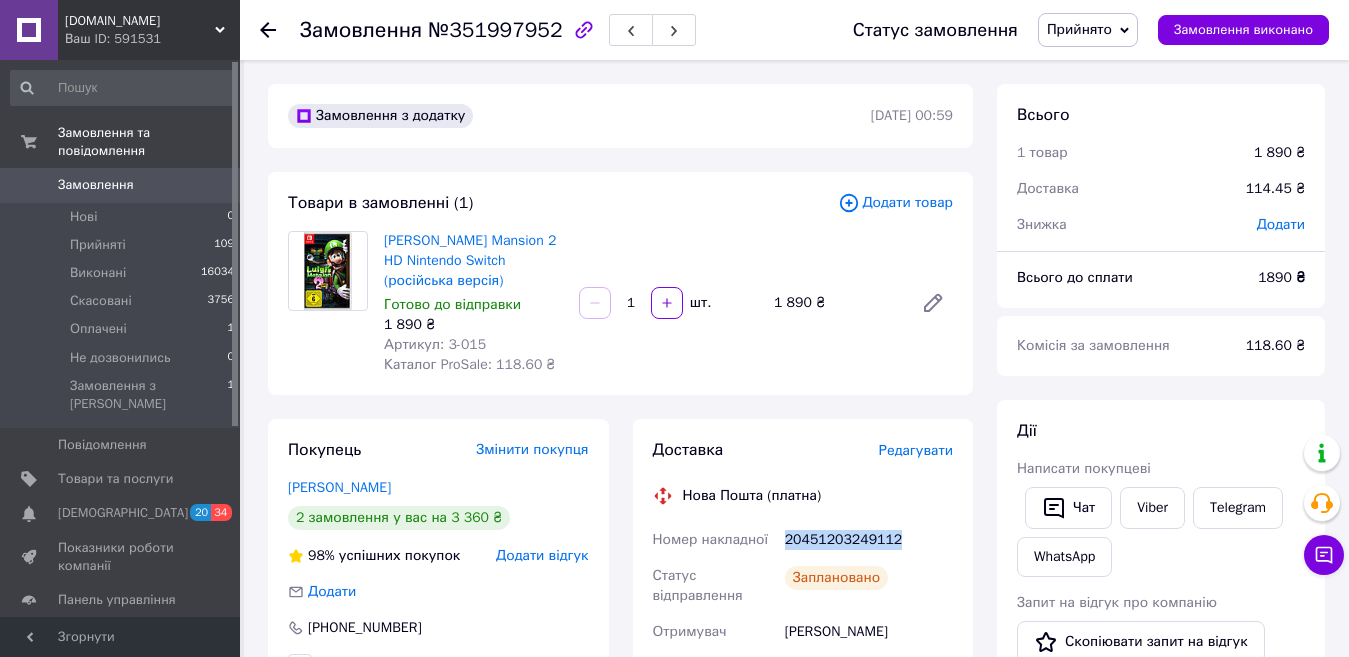 click on "Замовлення" at bounding box center (96, 185) 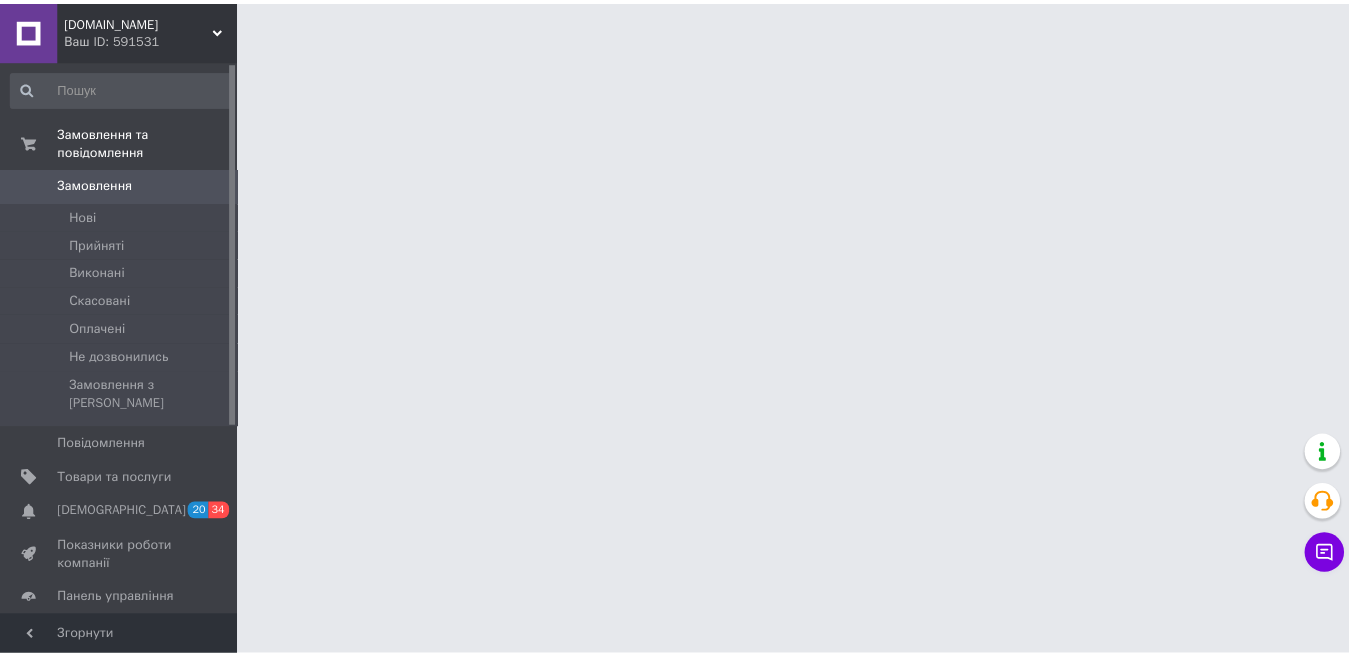 scroll, scrollTop: 0, scrollLeft: 0, axis: both 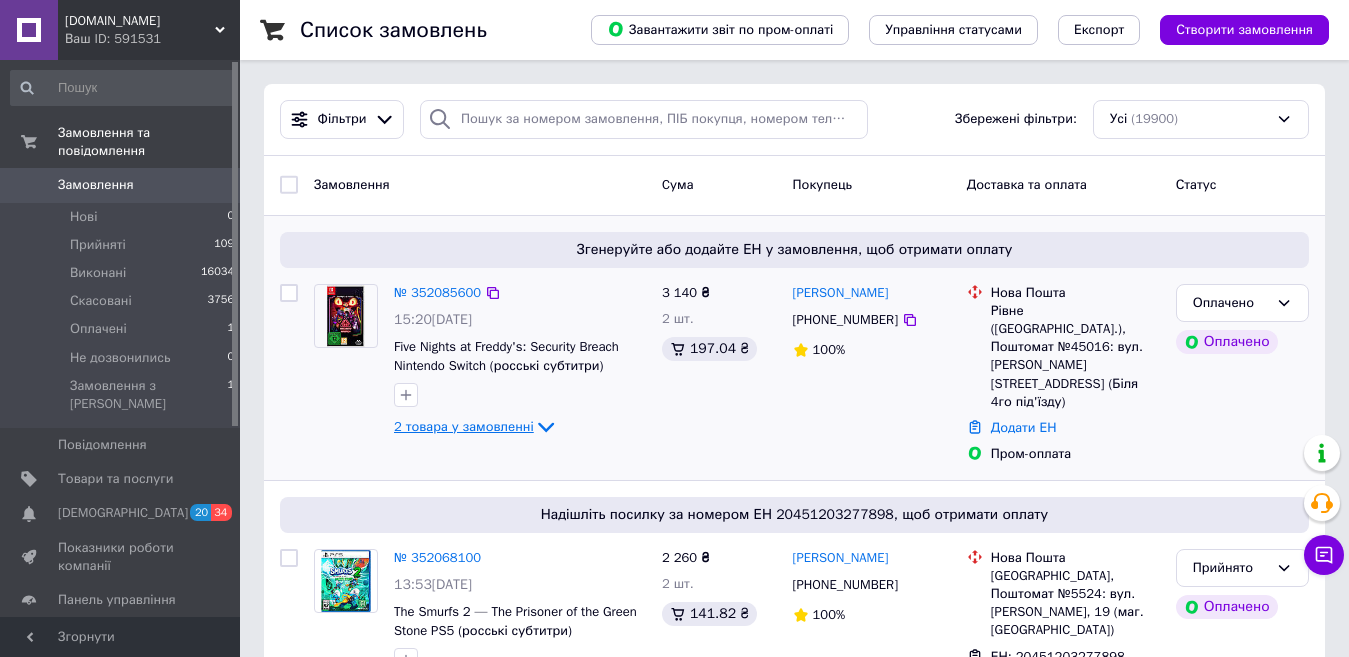 click on "2 товара у замовленні" at bounding box center [464, 426] 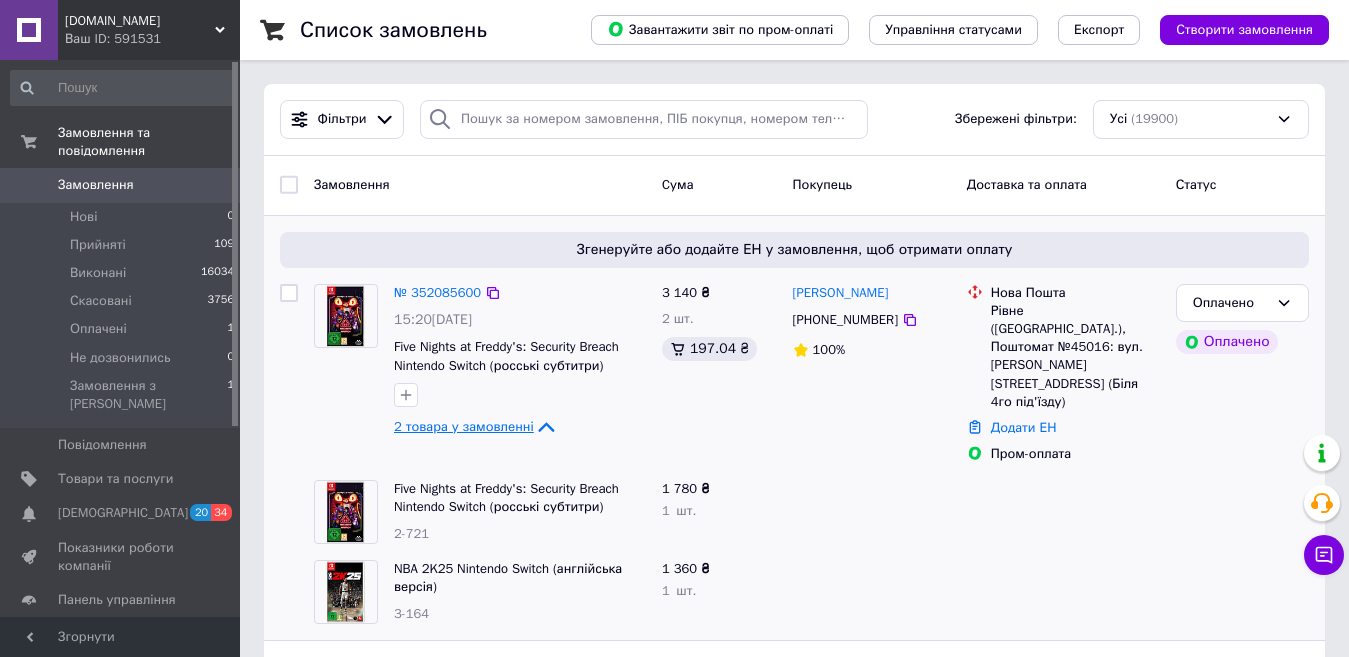 click on "2 товара у замовленні" at bounding box center (464, 426) 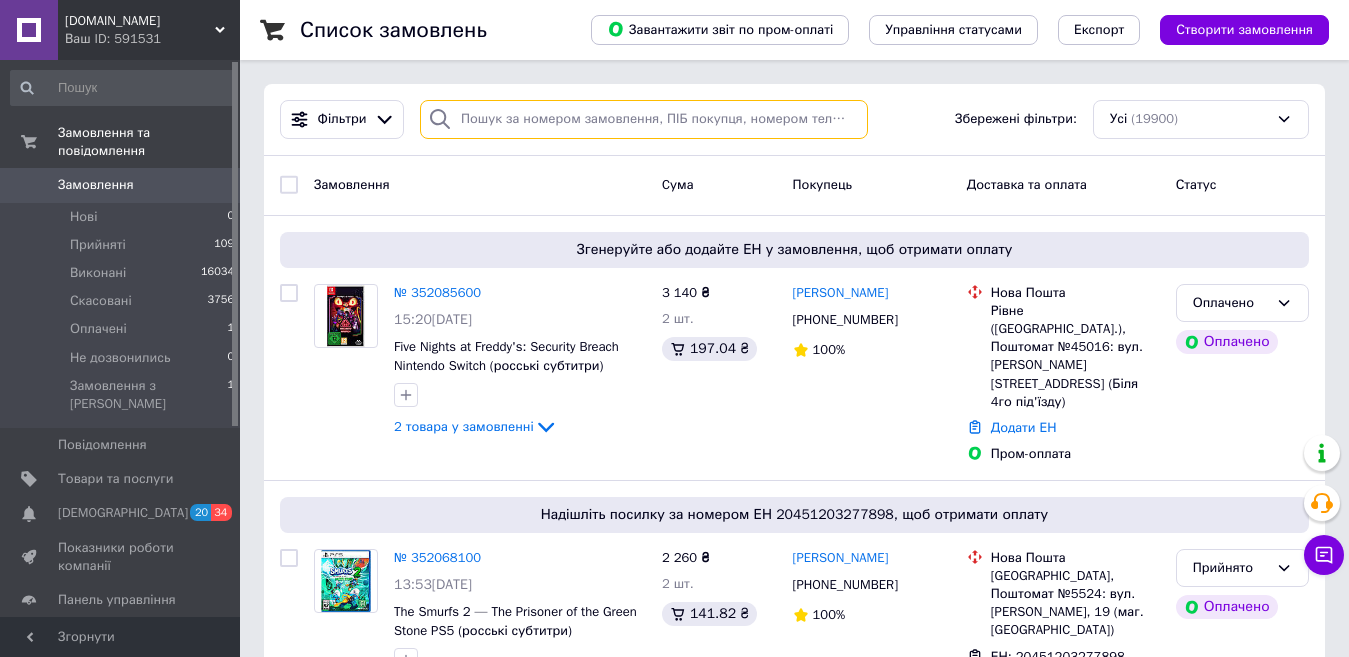 click at bounding box center (644, 119) 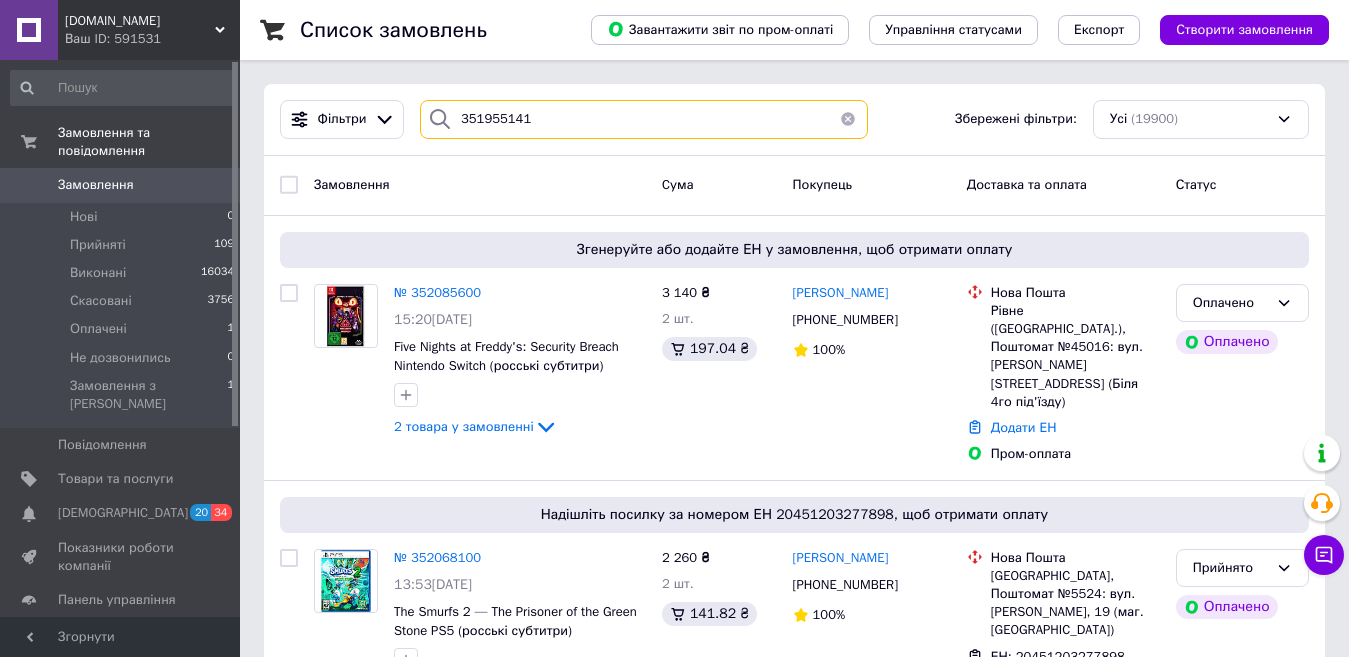 type on "351955141" 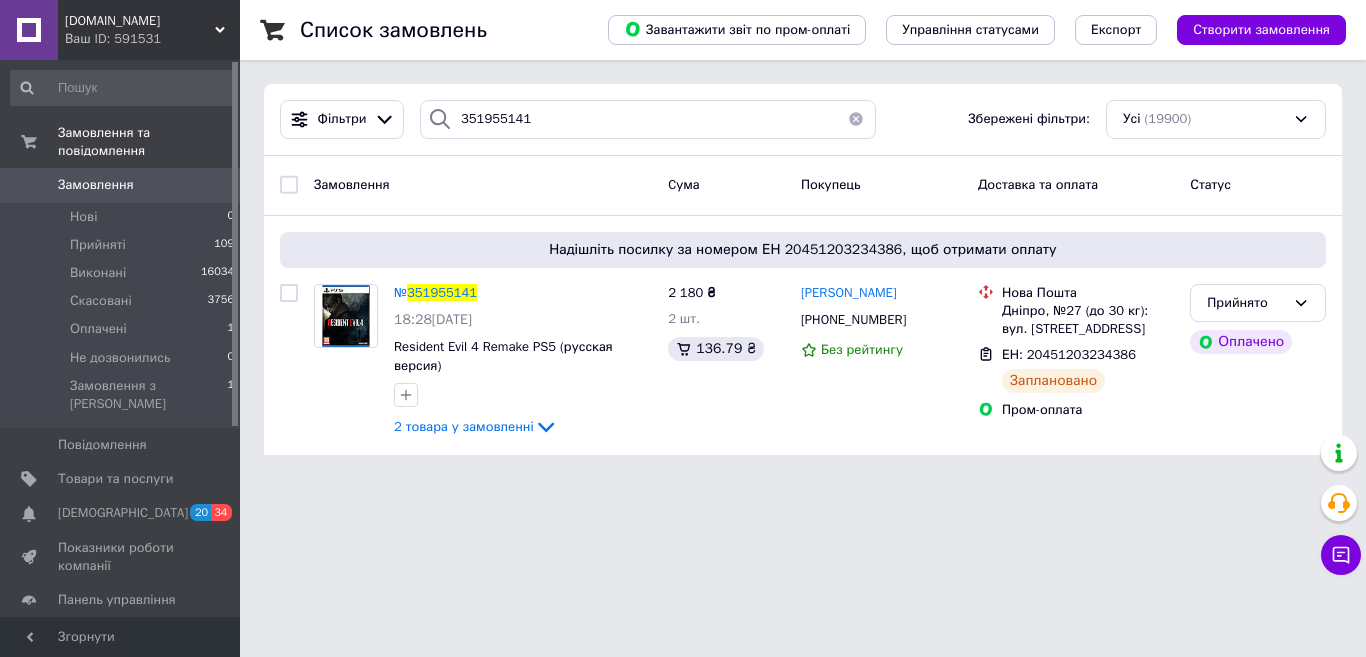 click on "[DOMAIN_NAME] Ваш ID: 591531 Сайт [DOMAIN_NAME] Кабінет покупця Перевірити стан системи Сторінка на порталі Довідка Вийти Замовлення та повідомлення Замовлення 0 Нові 0 Прийняті 109 Виконані 16034 Скасовані 3756 Оплачені 1 Не дозвонились 0 Замовлення з Розетки 1 Повідомлення 0 Товари та послуги Сповіщення 20 34 Показники роботи компанії Панель управління Відгуки Покупатели Каталог ProSale Аналітика Управління сайтом Гаманець компанії [PERSON_NAME] Тарифи та рахунки Prom топ Згорнути
Список замовлень   Експорт Усі" at bounding box center [683, 239] 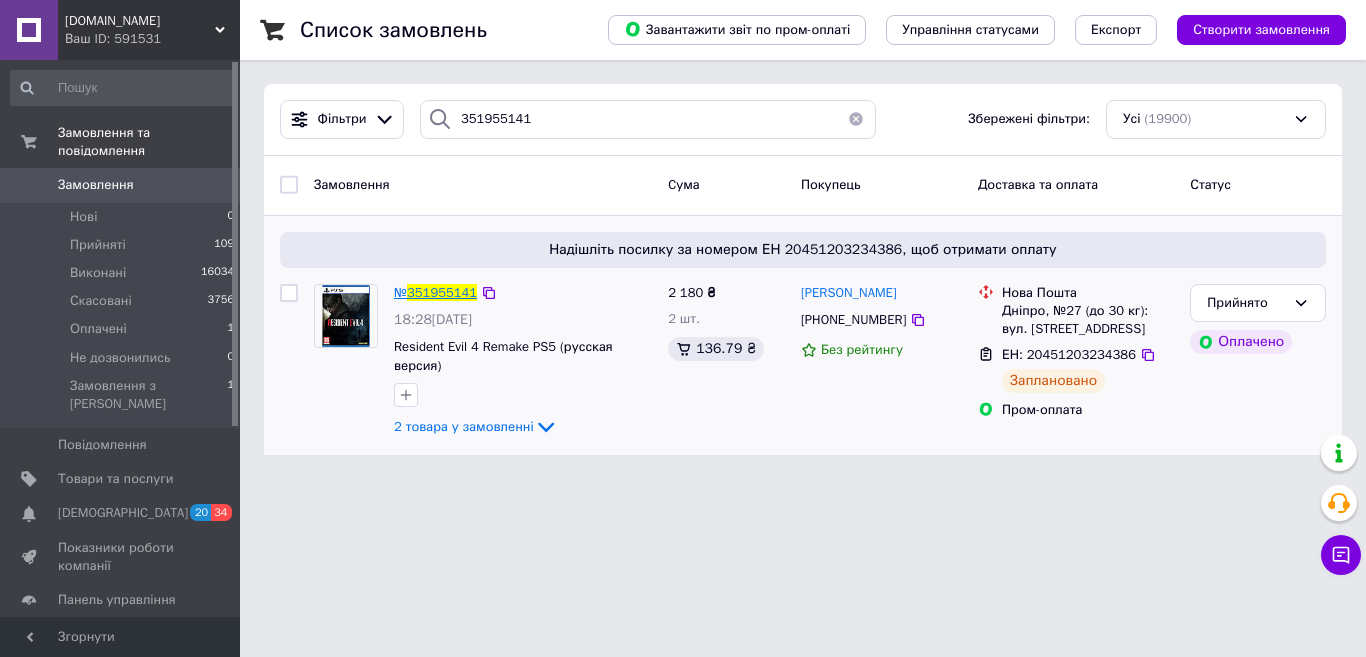 click on "351955141" at bounding box center [442, 292] 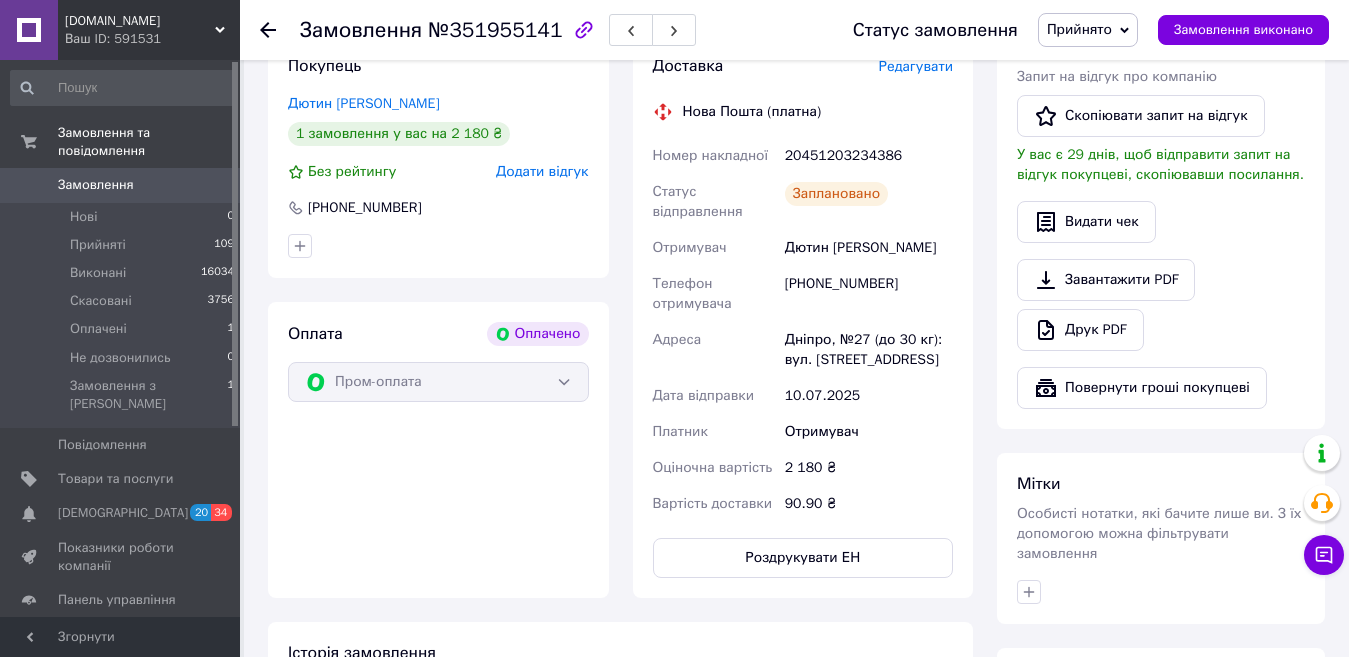 scroll, scrollTop: 902, scrollLeft: 0, axis: vertical 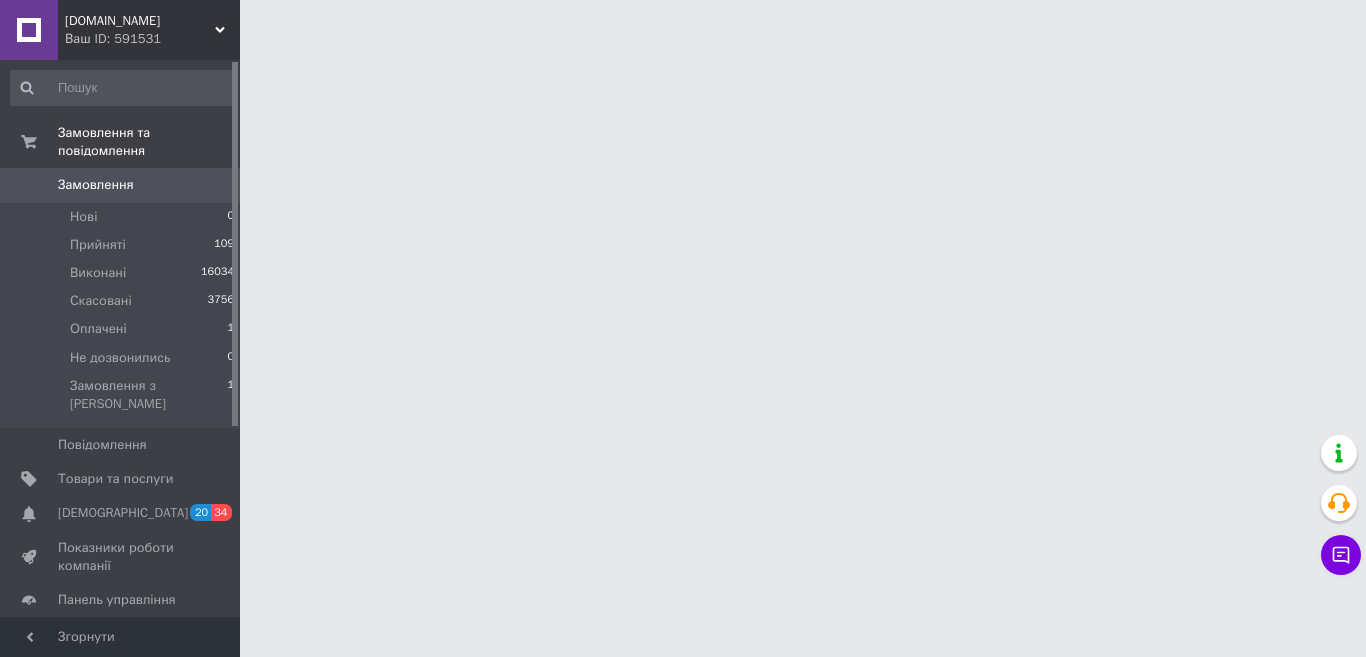 click on "Замовлення" at bounding box center (96, 185) 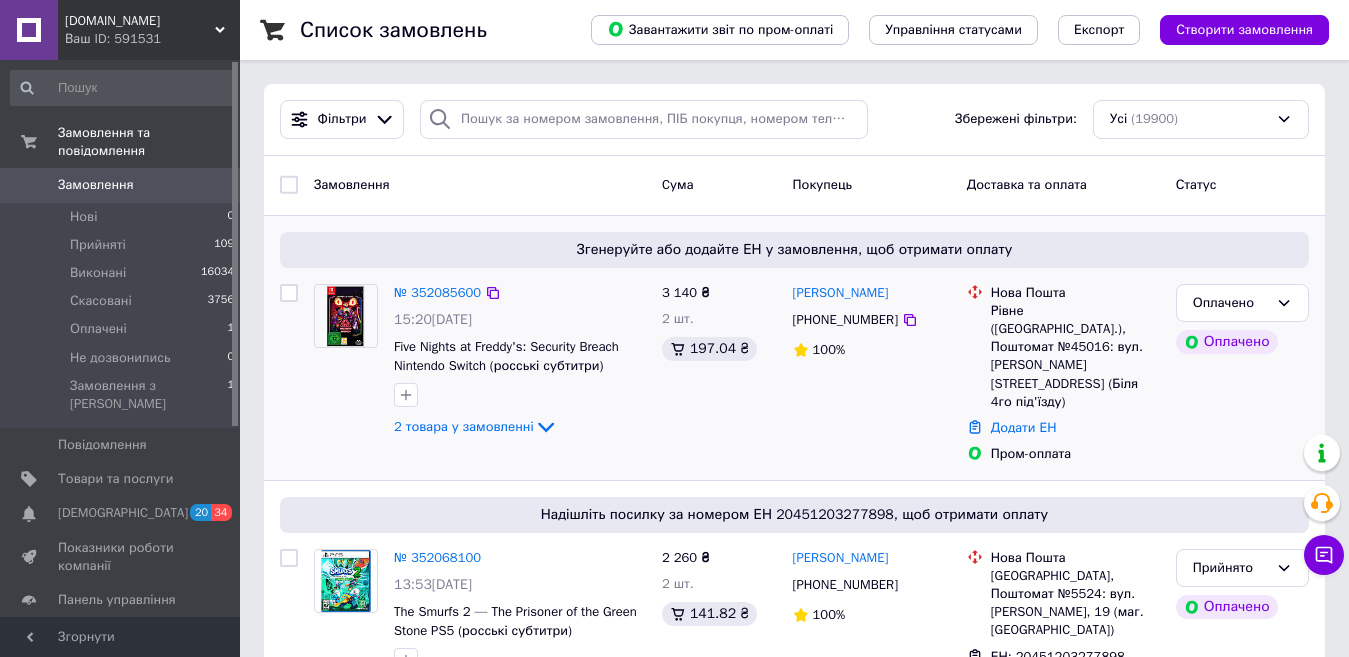 click on "2 товара у замовленні" 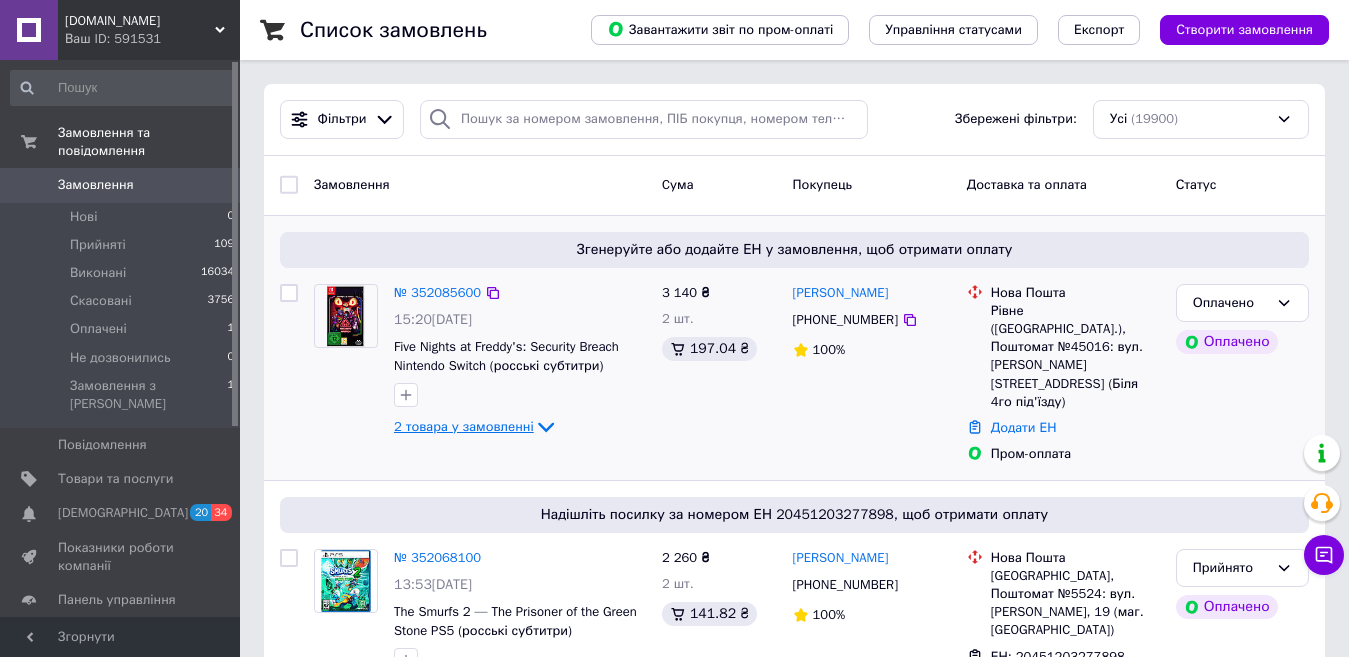 click on "2 товара у замовленні" at bounding box center (464, 426) 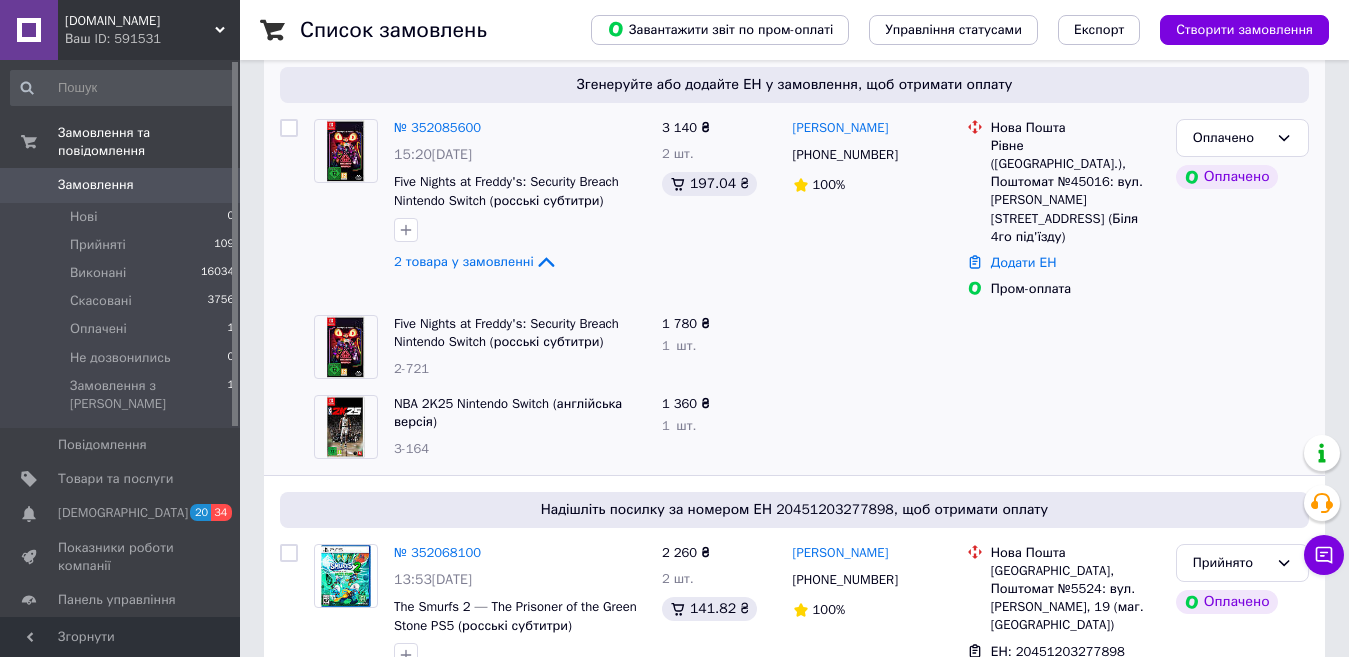 scroll, scrollTop: 200, scrollLeft: 0, axis: vertical 